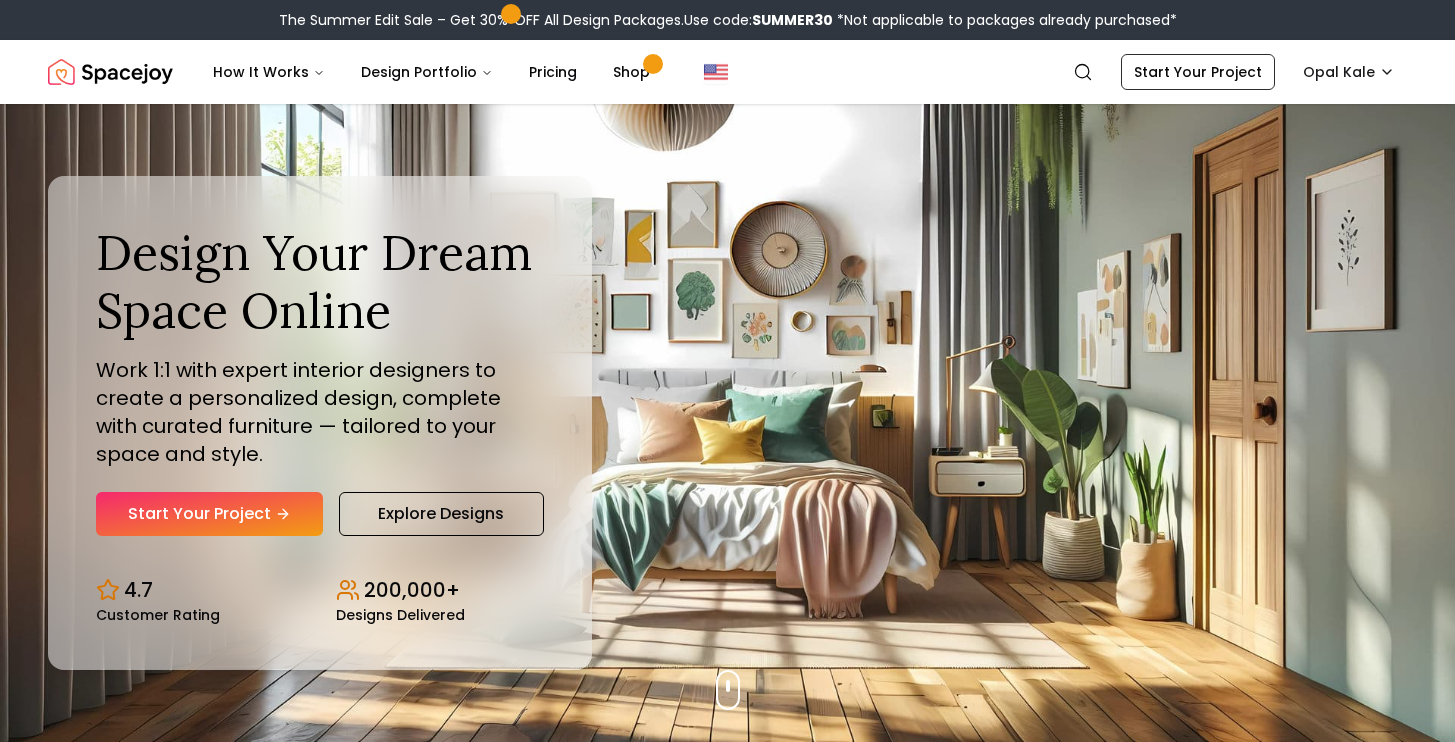 scroll, scrollTop: 0, scrollLeft: 0, axis: both 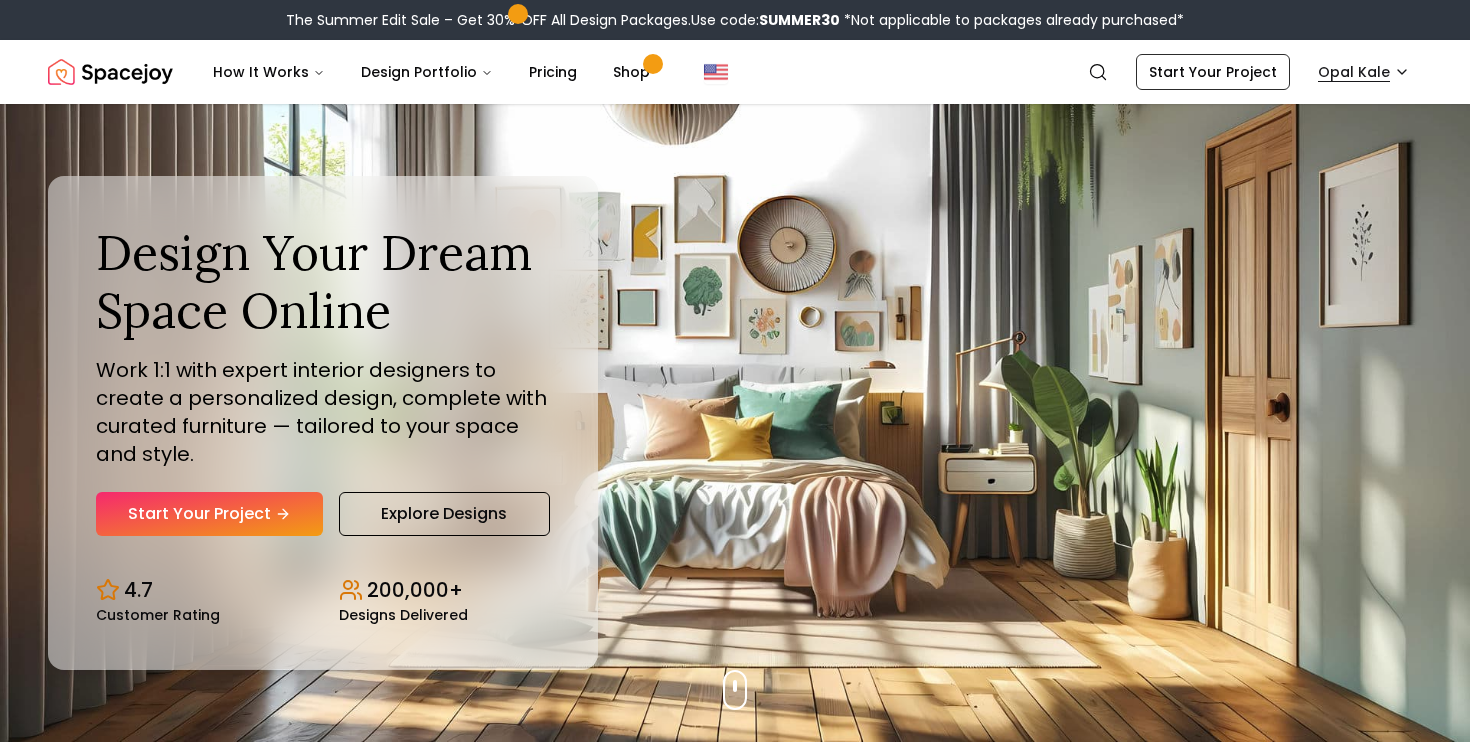 click on "The Summer Edit Sale – Get 30% OFF All Design Packages.  Use code:  SUMMER30   *Not applicable to packages already purchased* Spacejoy Search OP How It Works   Design Portfolio   Pricing Shop Search Start Your Project   Opal Kale Design Your Dream Space Online Work 1:1 with expert interior designers to create a personalized design, complete with curated furniture — tailored to your space and style. Start Your Project   Explore Designs 4.7 Customer Rating 200,000+ Designs Delivered Design Your Dream Space Online Work 1:1 with expert interior designers to create a personalized design, complete with curated furniture — tailored to your space and style. Start Your Project   Explore Designs 4.7 Customer Rating 200,000+ Designs Delivered The Summer Edit Sale Get 30% OFF on all Design Packages Get Started   Summer Splash Sale Up to 15% OFF on Furniture & Decor Shop Now   Get Matched with Expert Interior Designers Online! Kaitlyn Zill Designer Sarah Nelson Designer Ellysia Applewhite Designer Maria Castillero" at bounding box center (735, 5970) 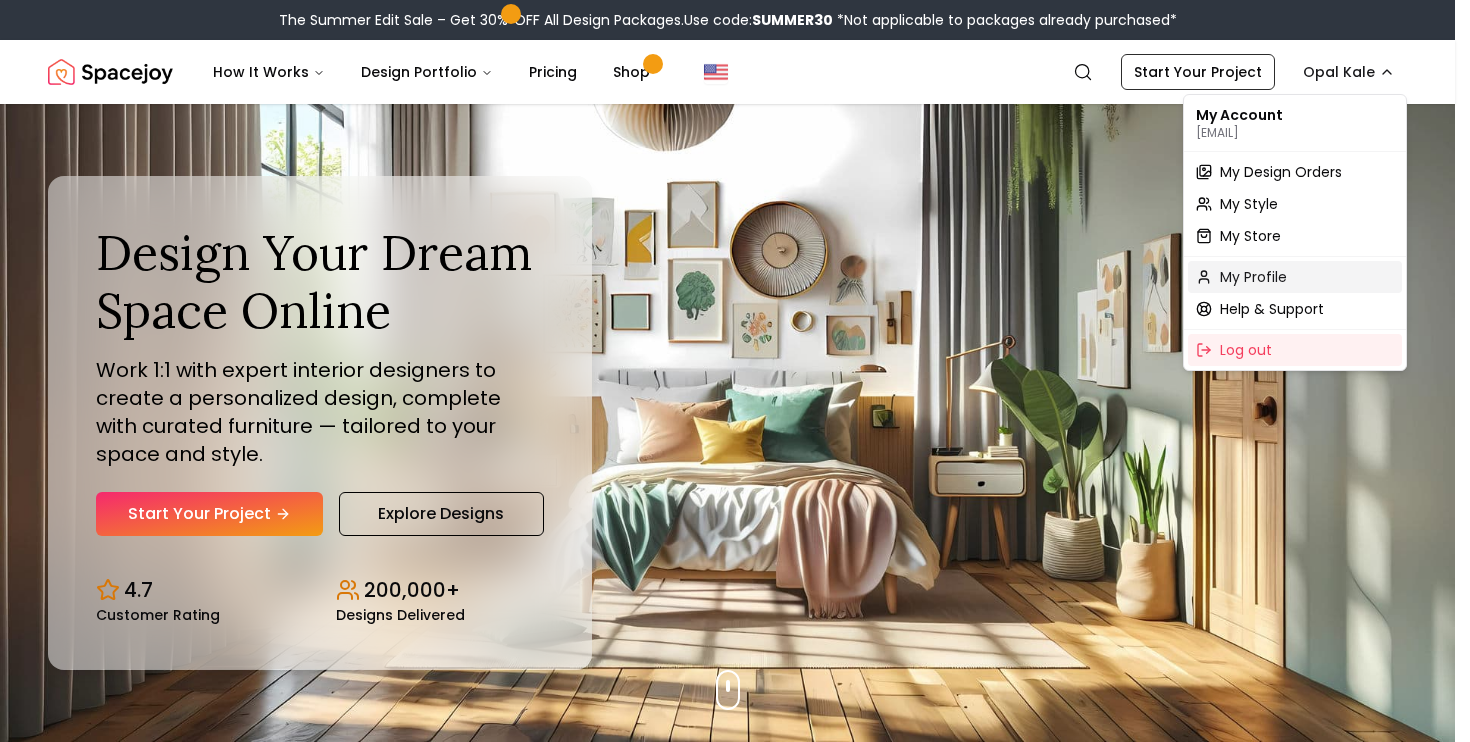 click on "My Profile" at bounding box center [1253, 277] 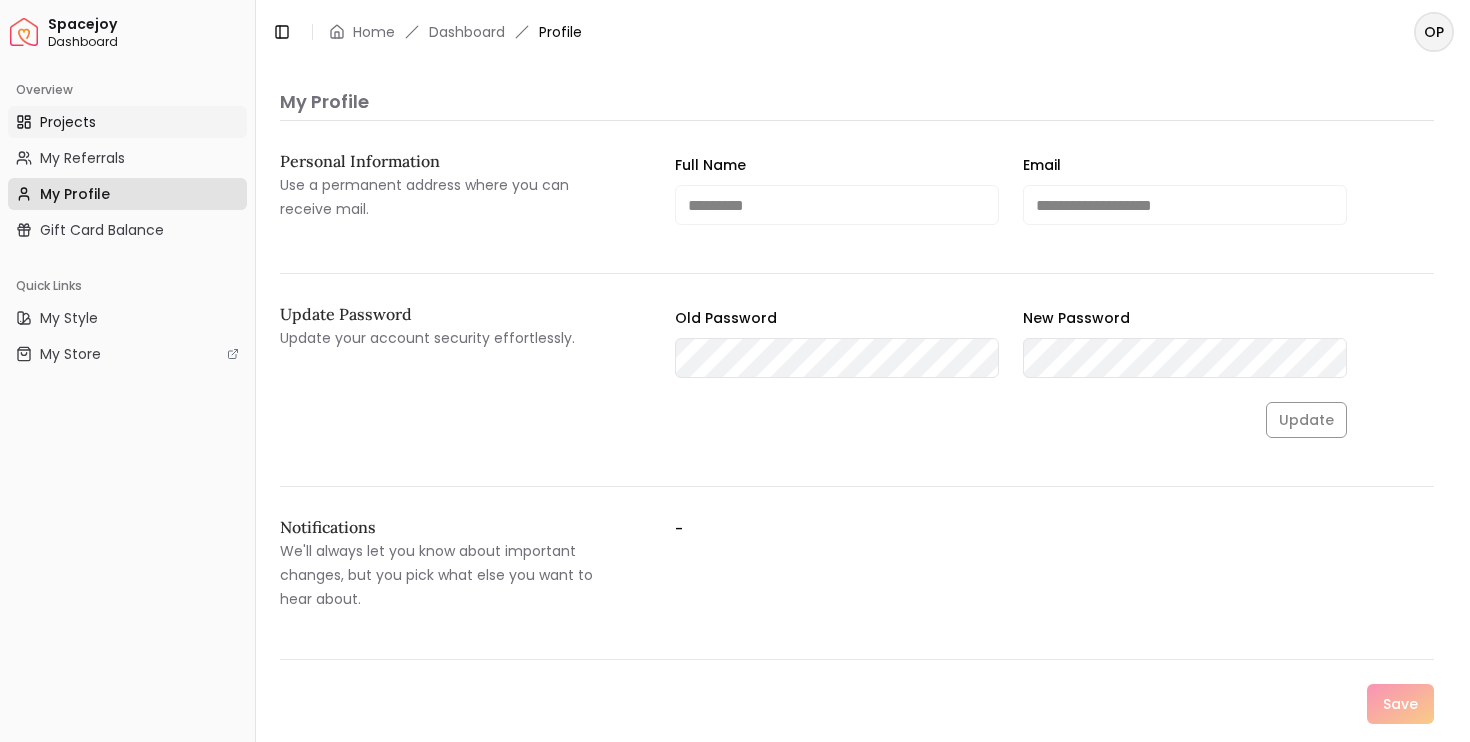 click on "Projects" at bounding box center [127, 122] 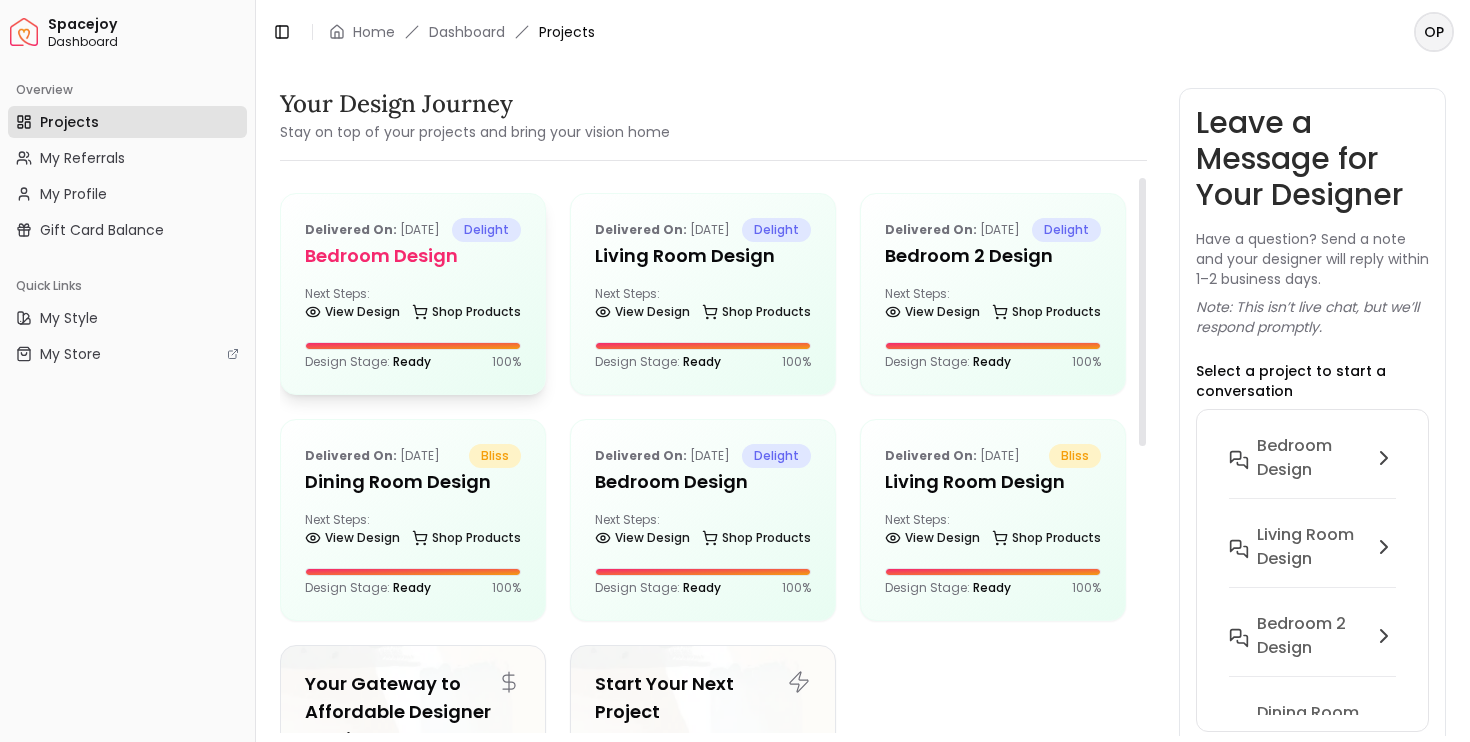 click on "Delivered on:   Jul 22, 2025 delight Bedroom design Next Steps: View Design Shop Products Design Stage:   Ready 100 %" at bounding box center [413, 294] 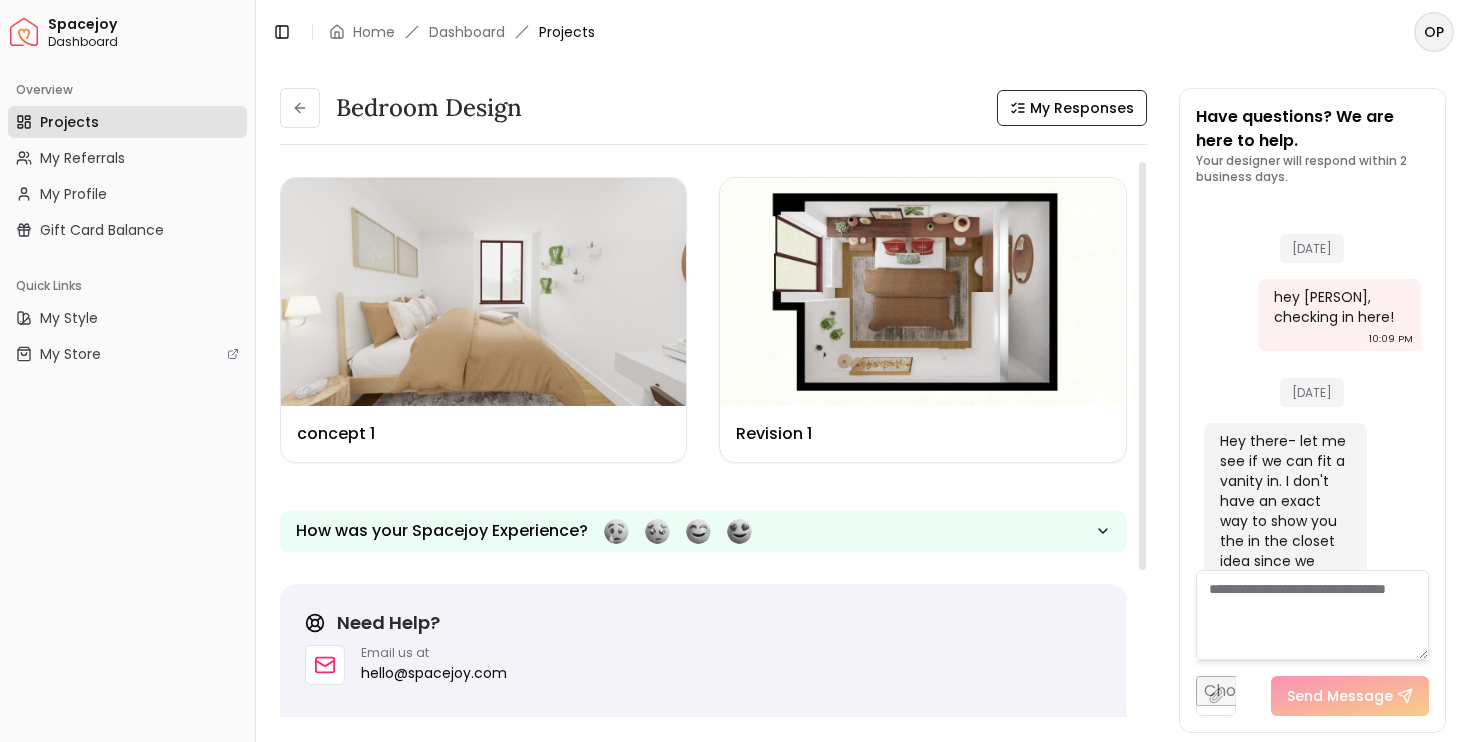 scroll, scrollTop: 4007, scrollLeft: 0, axis: vertical 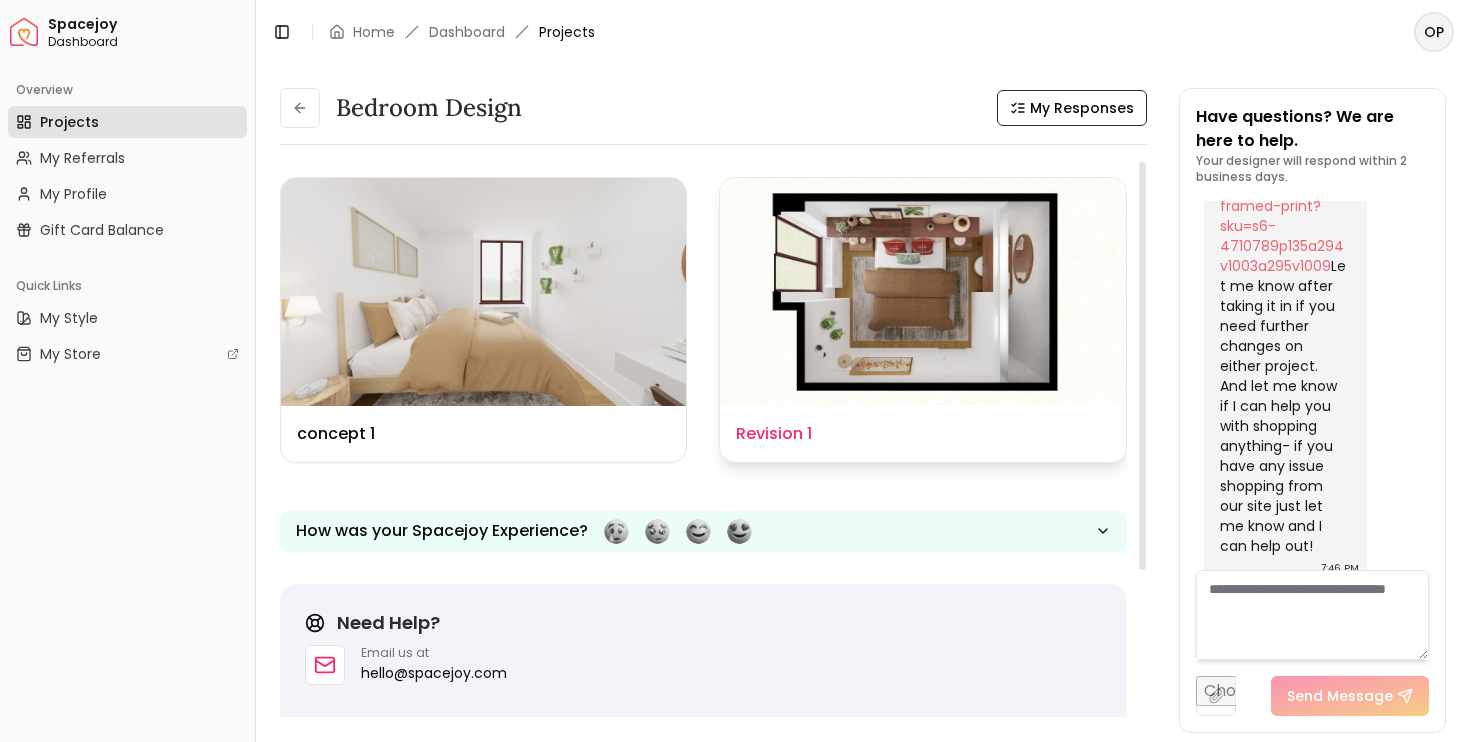 click at bounding box center (922, 292) 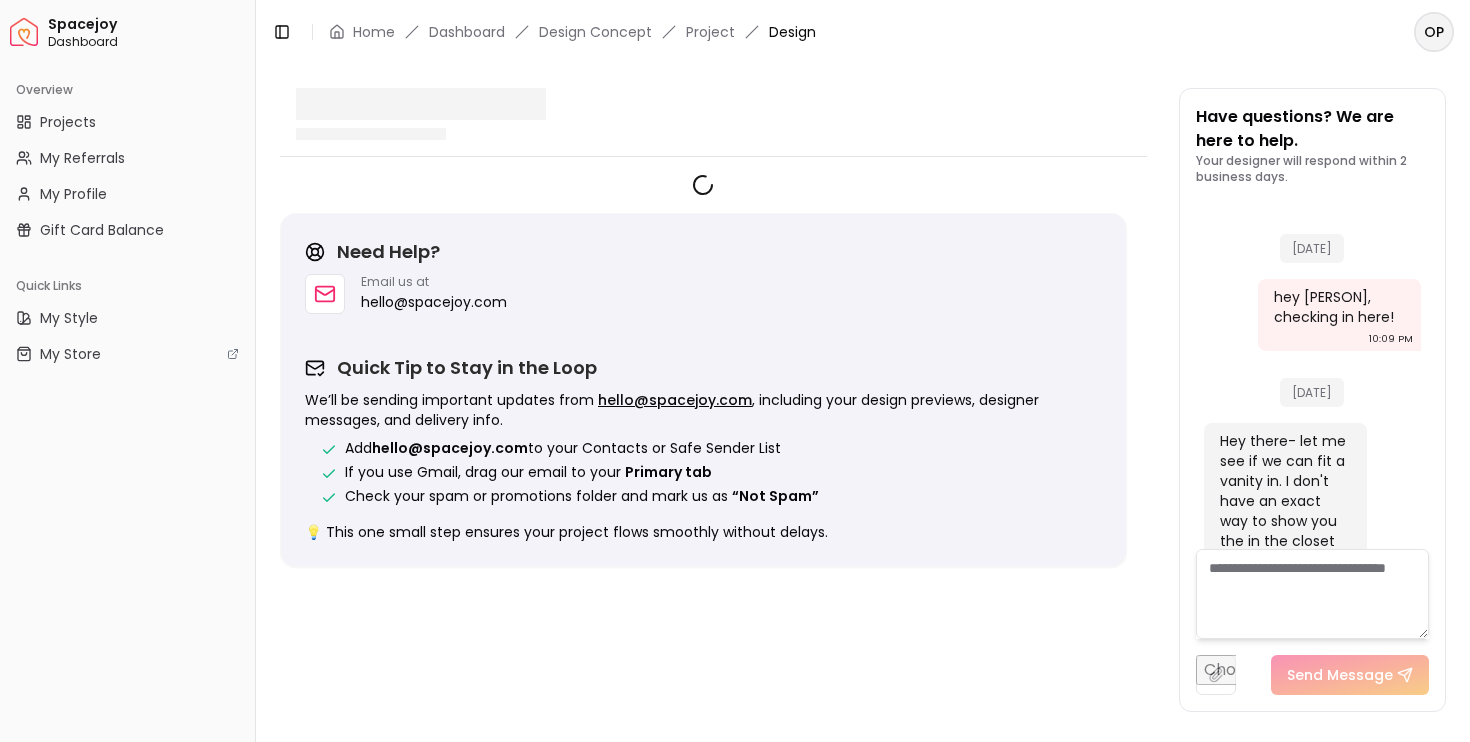 scroll, scrollTop: 3991, scrollLeft: 0, axis: vertical 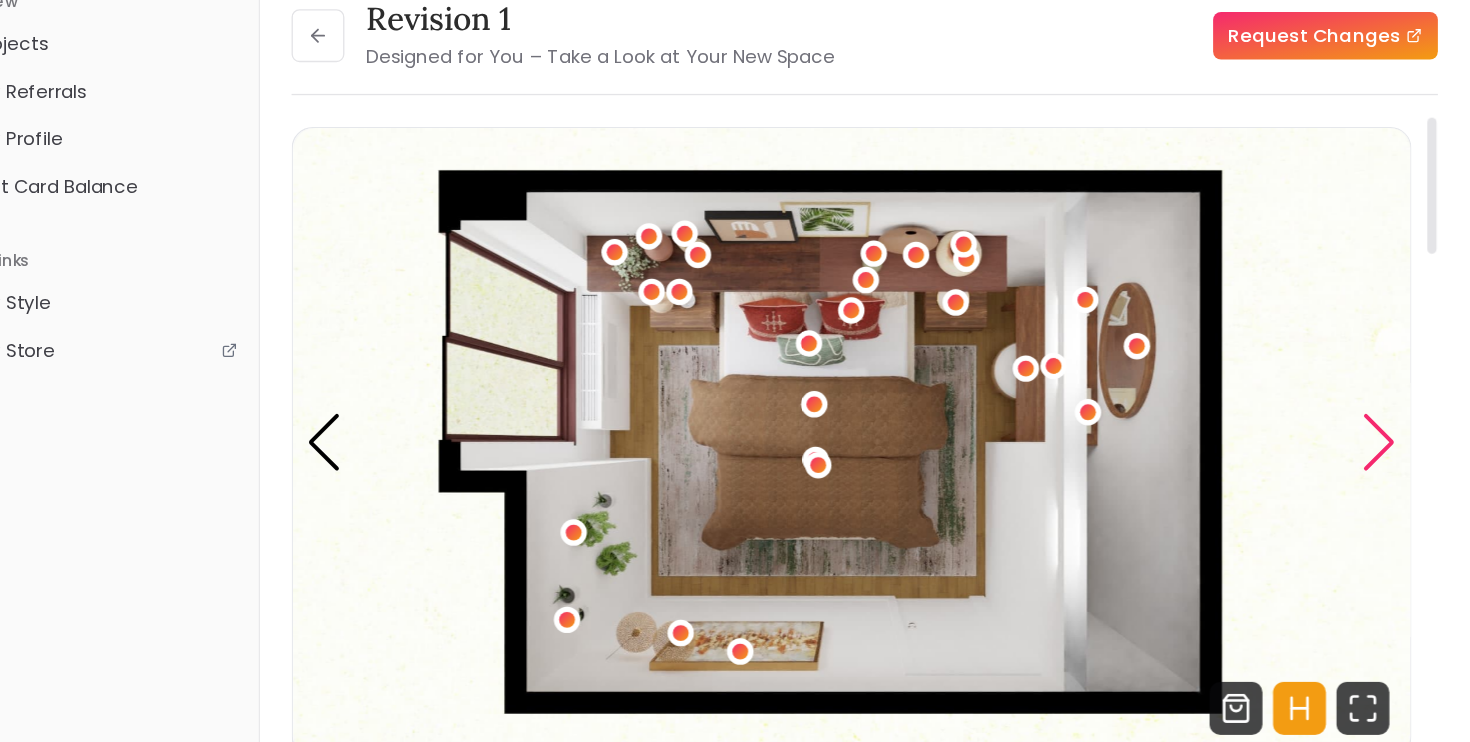 click at bounding box center [1102, 424] 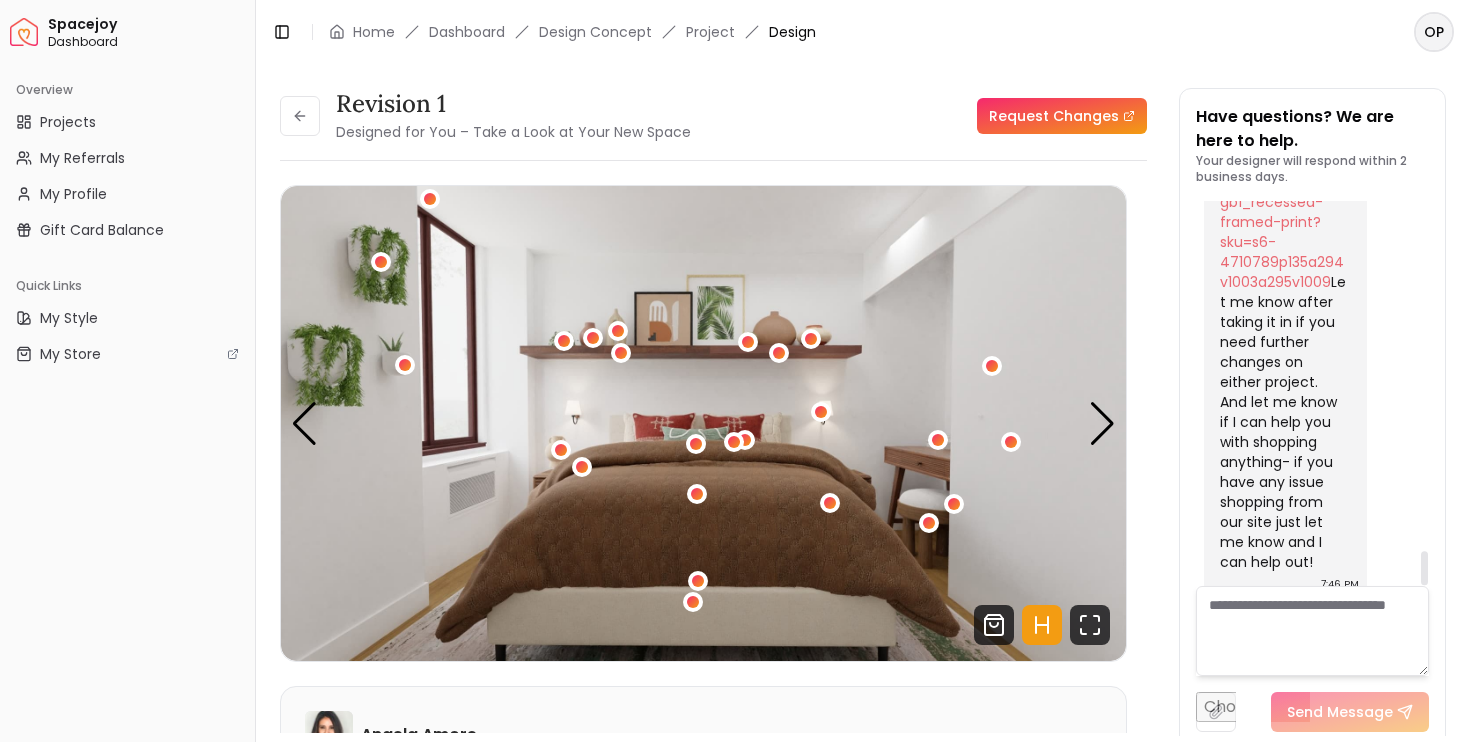 scroll, scrollTop: 3991, scrollLeft: 0, axis: vertical 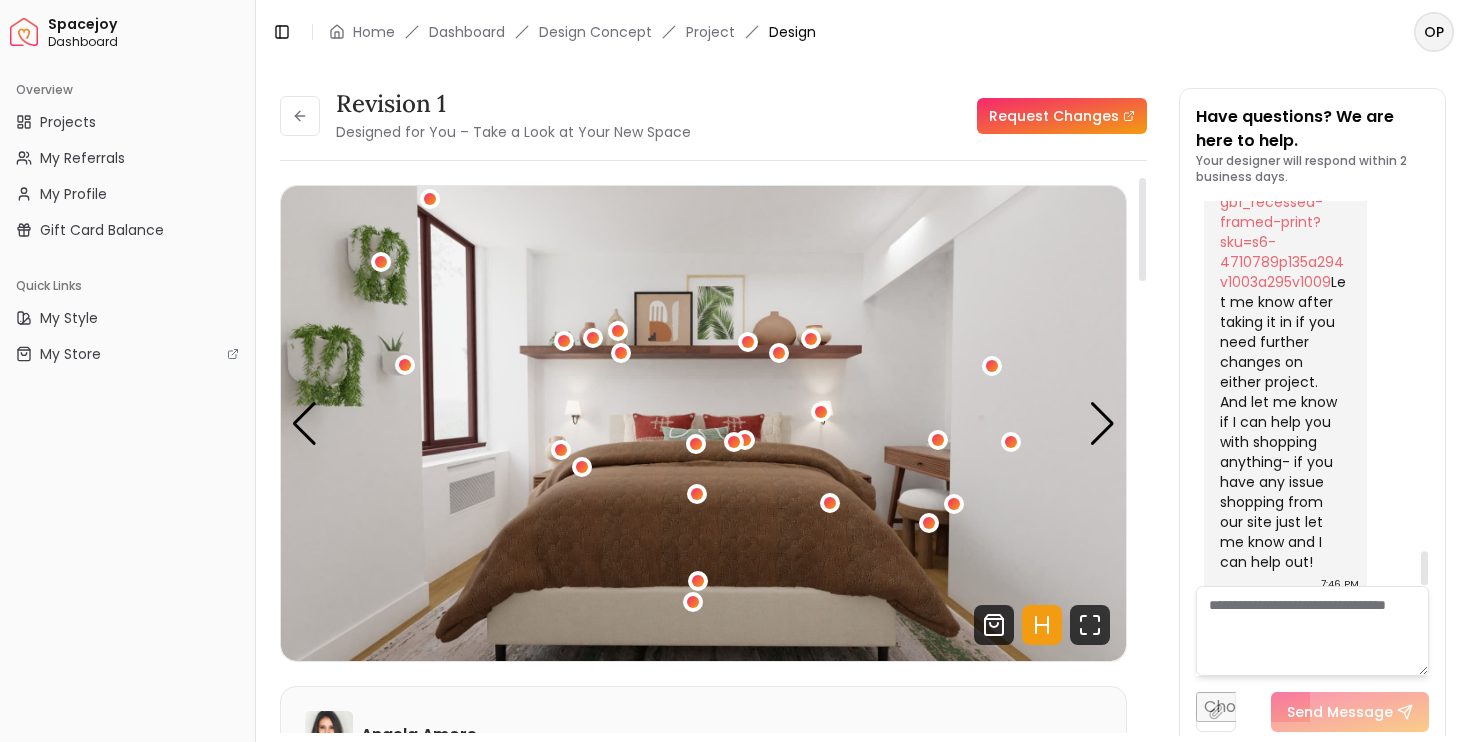 click at bounding box center [703, 423] 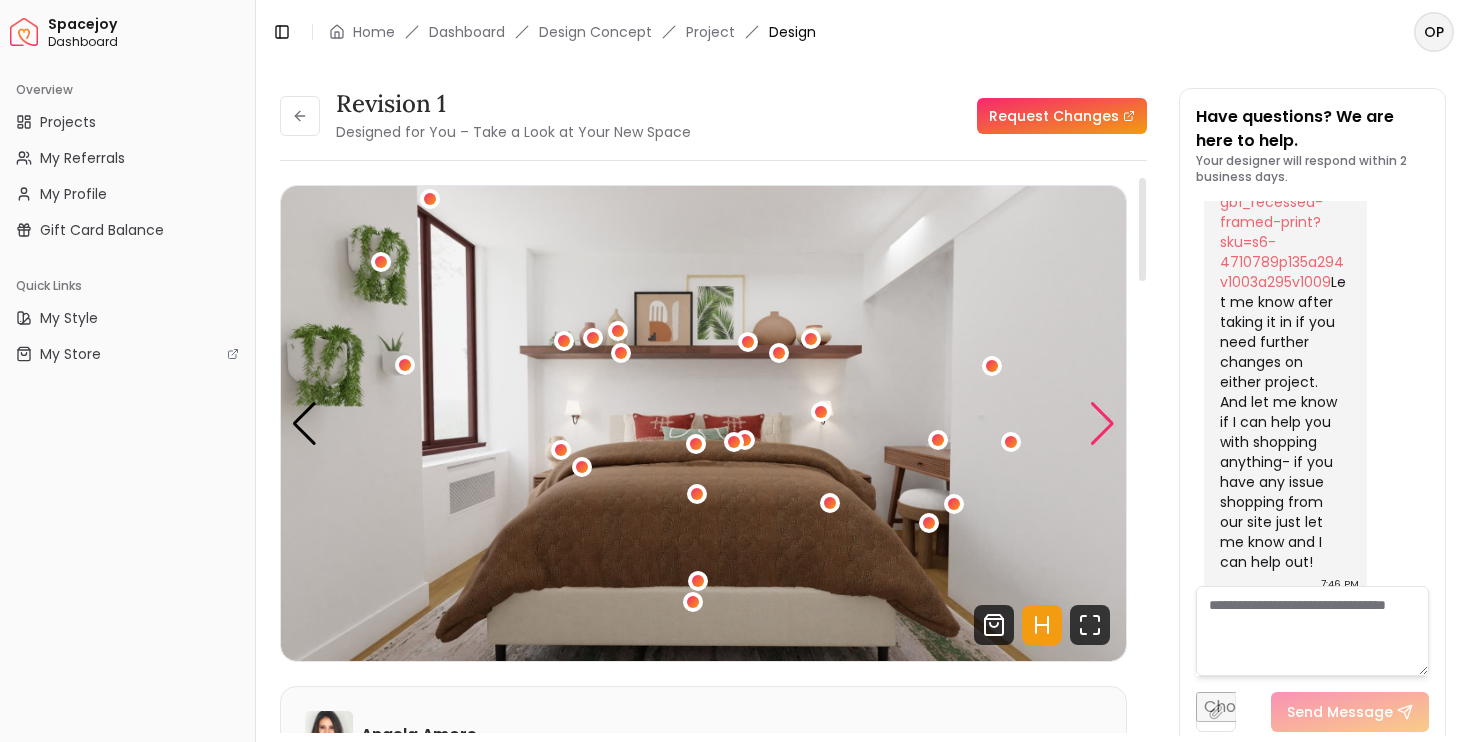 click at bounding box center [1102, 424] 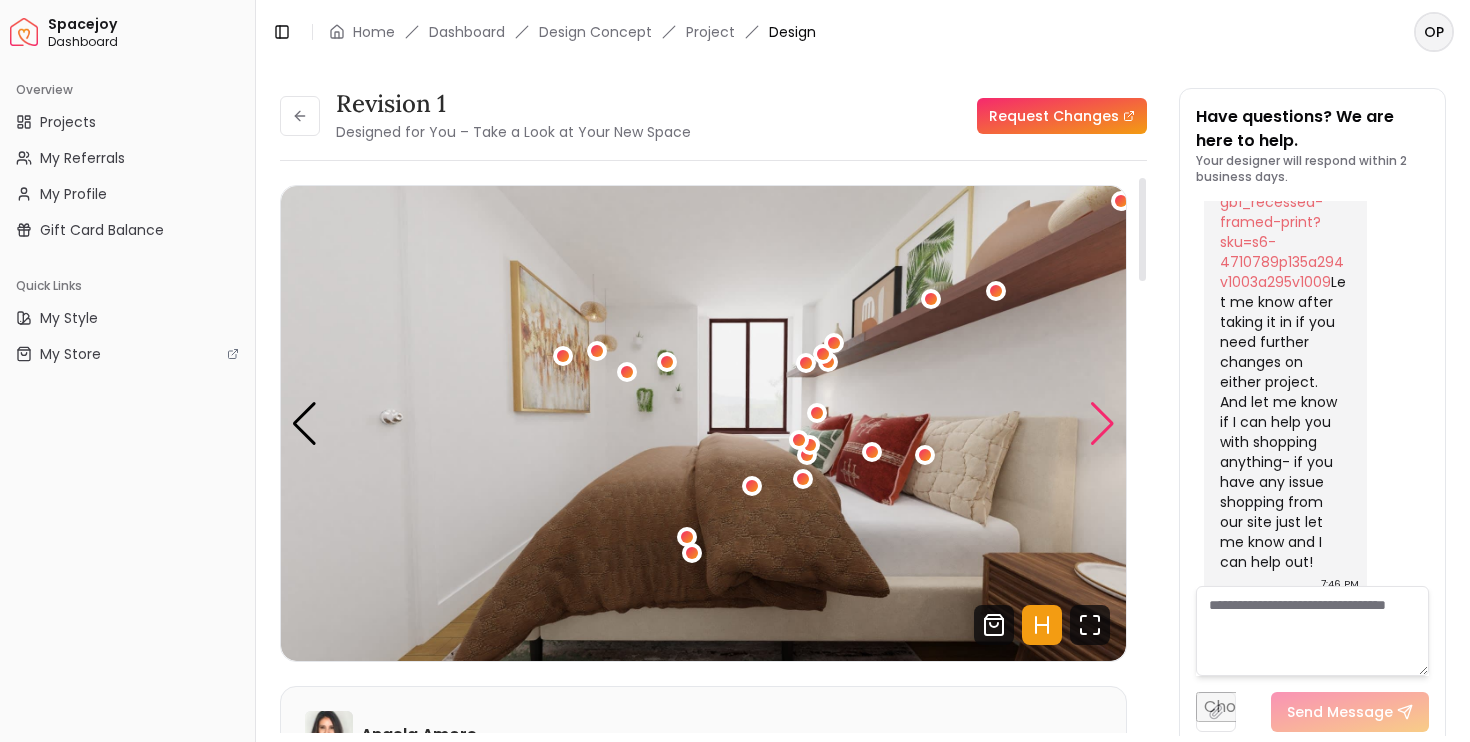 click at bounding box center (1102, 424) 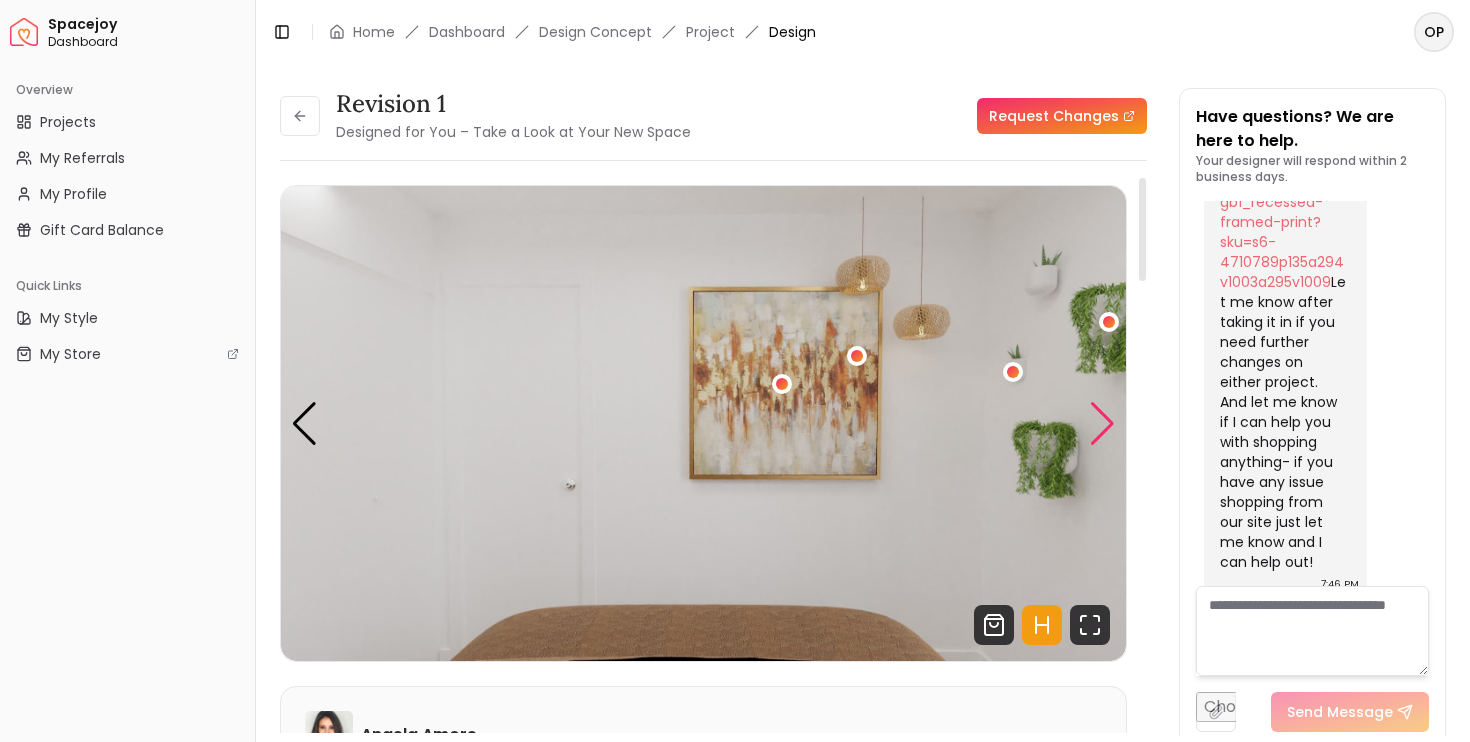 click at bounding box center (1102, 424) 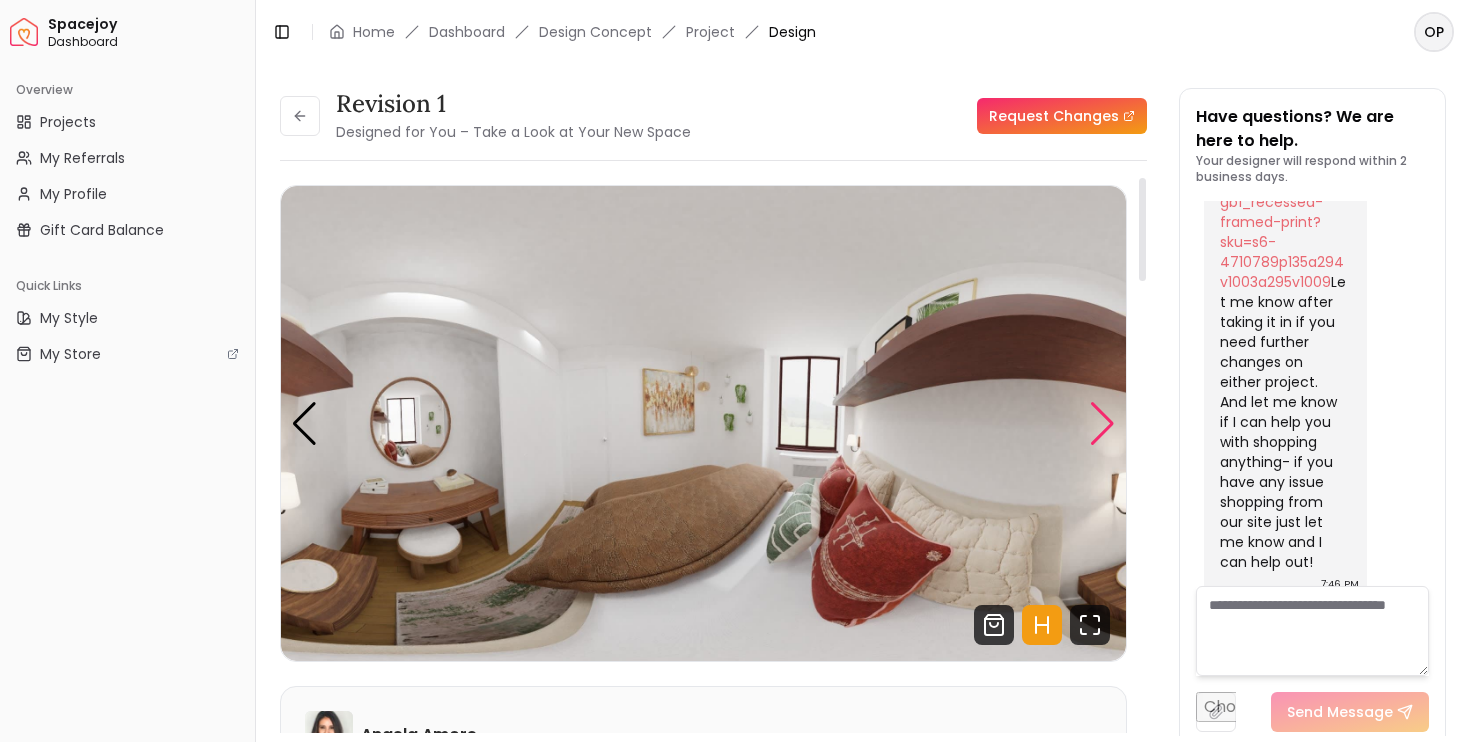 click at bounding box center (1102, 424) 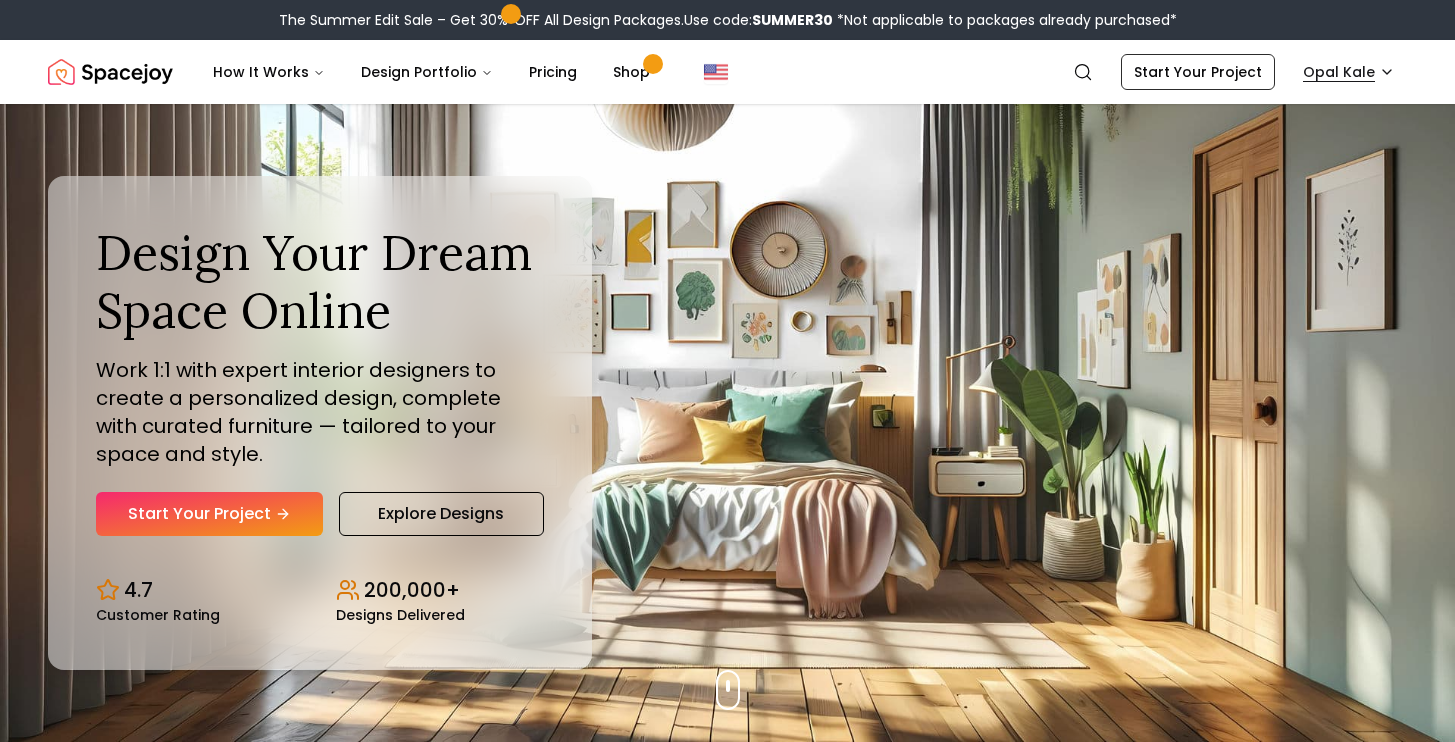 scroll, scrollTop: 0, scrollLeft: 0, axis: both 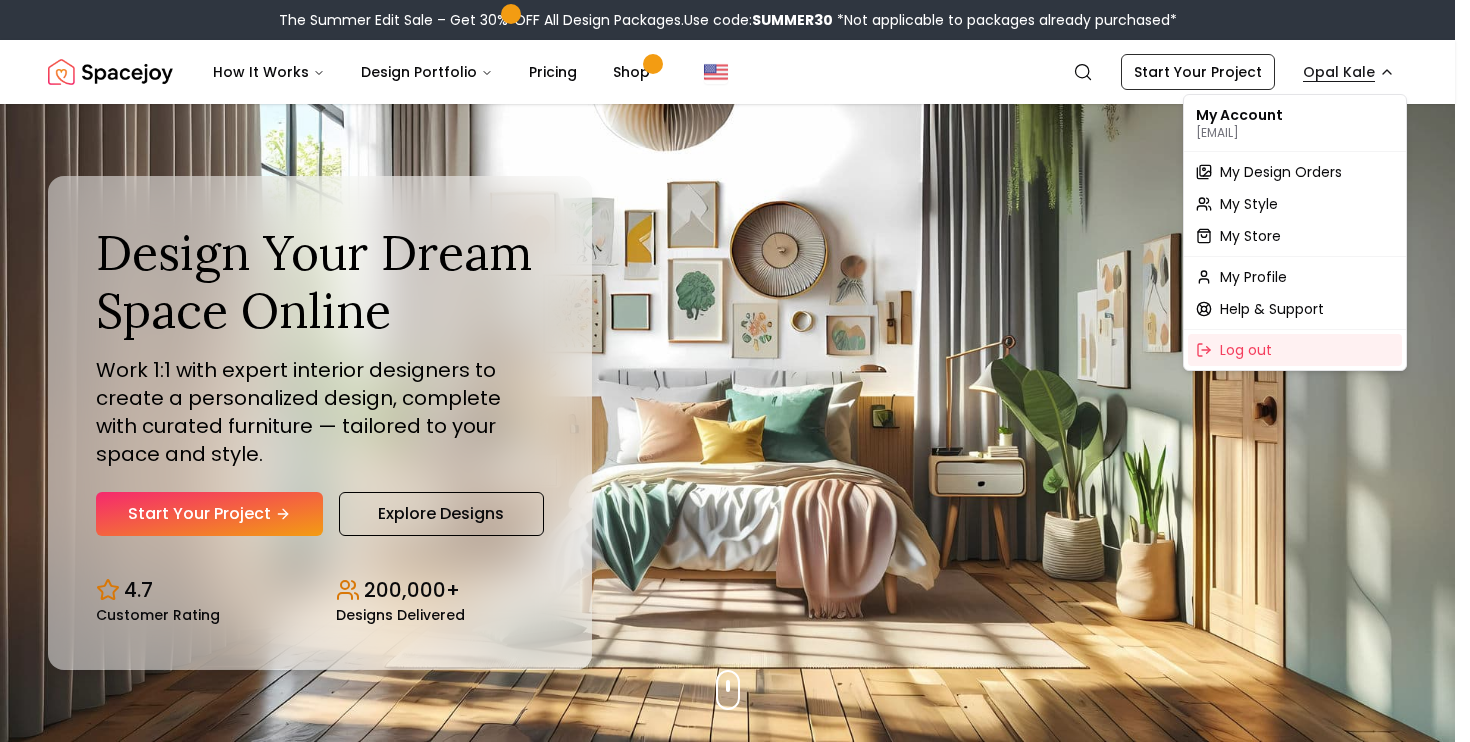 click on "The Summer Edit Sale Get 30% OFF on all Design Packages Get Started Summer Splash Sale Up to 15% OFF on Furniture & Decor Shop Now Get Matched with Expert Interior Designers Online! [FIRST] [LAST] Designer [FIRST] [LAST] Designer [FIRST] [LAST] Designer Designer 1 2" at bounding box center [735, 5958] 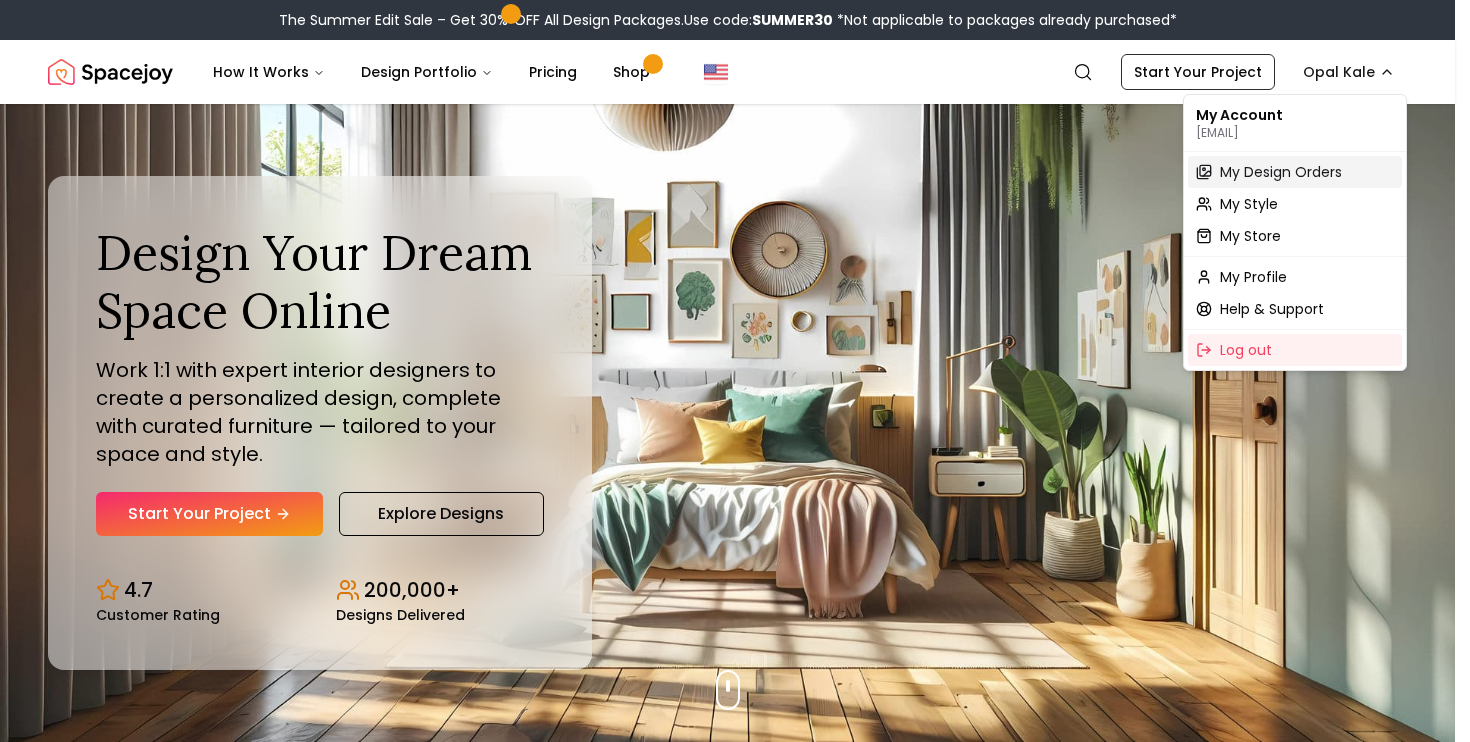 click on "My Design Orders" at bounding box center [1281, 172] 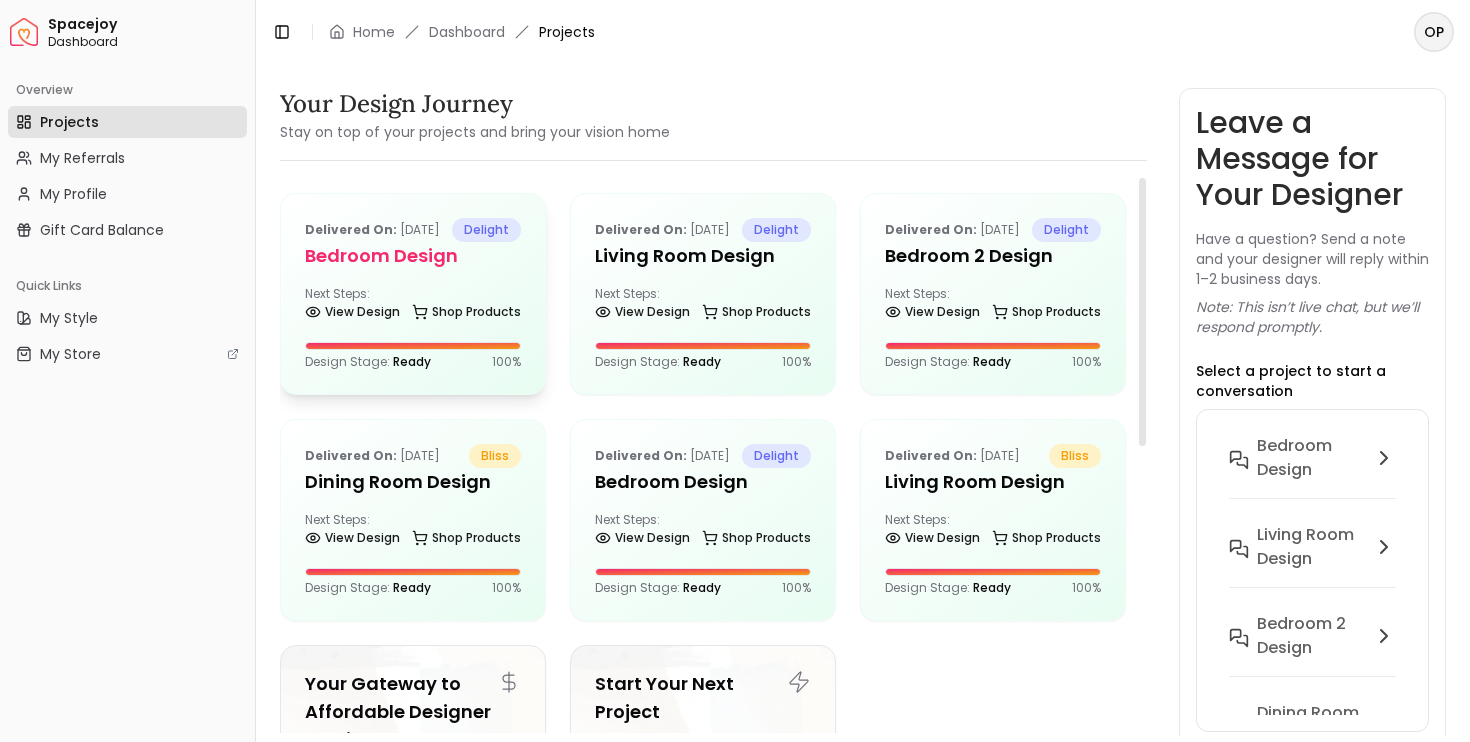 click on "Bedroom design" at bounding box center (413, 256) 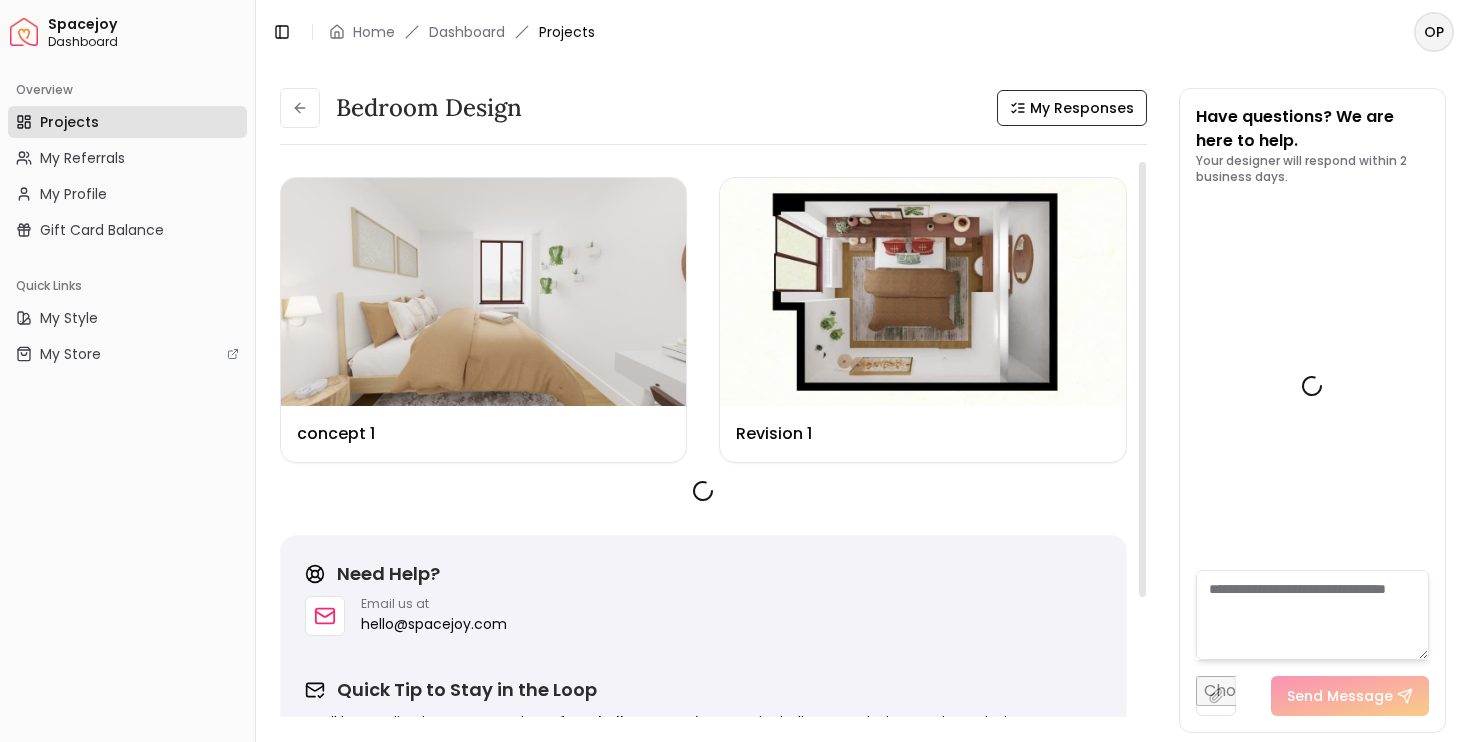 scroll, scrollTop: 4007, scrollLeft: 0, axis: vertical 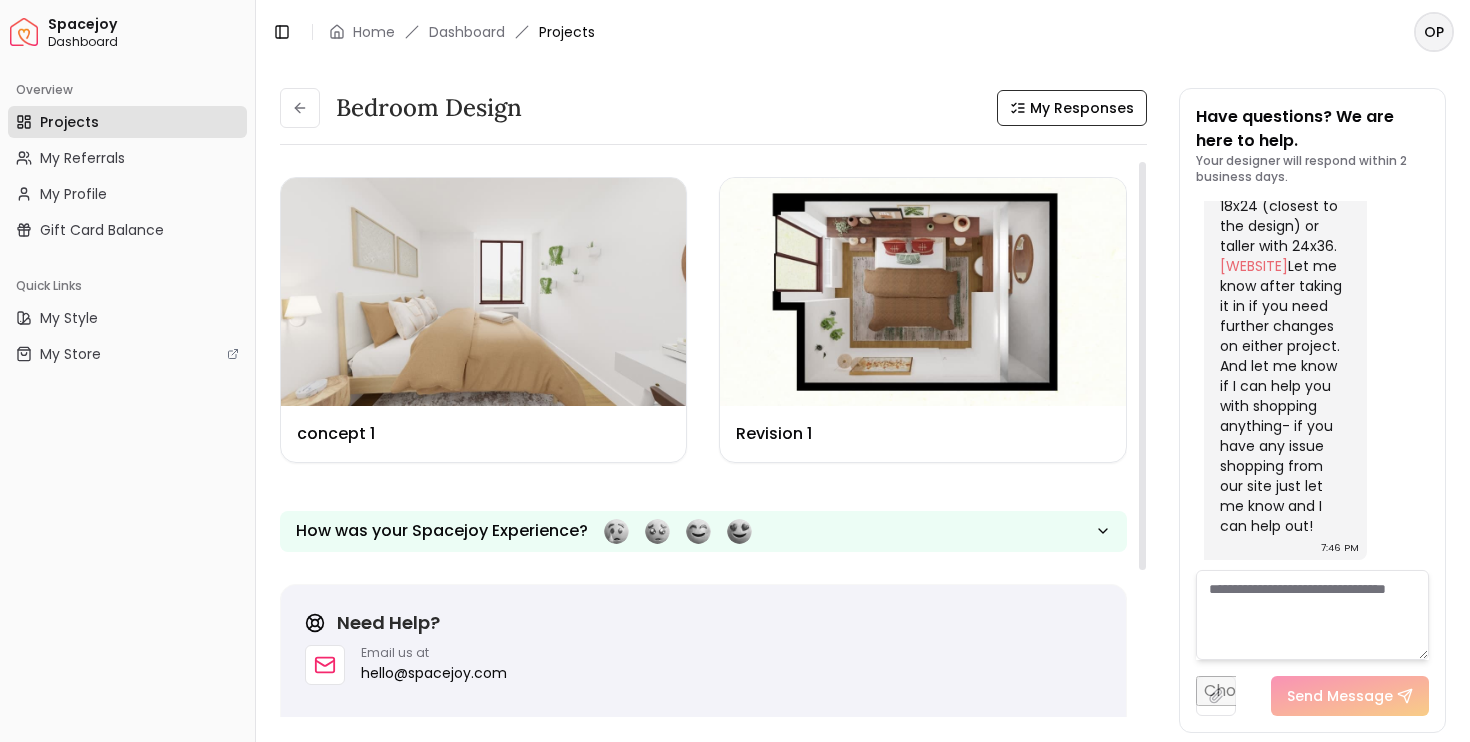 click at bounding box center [922, 292] 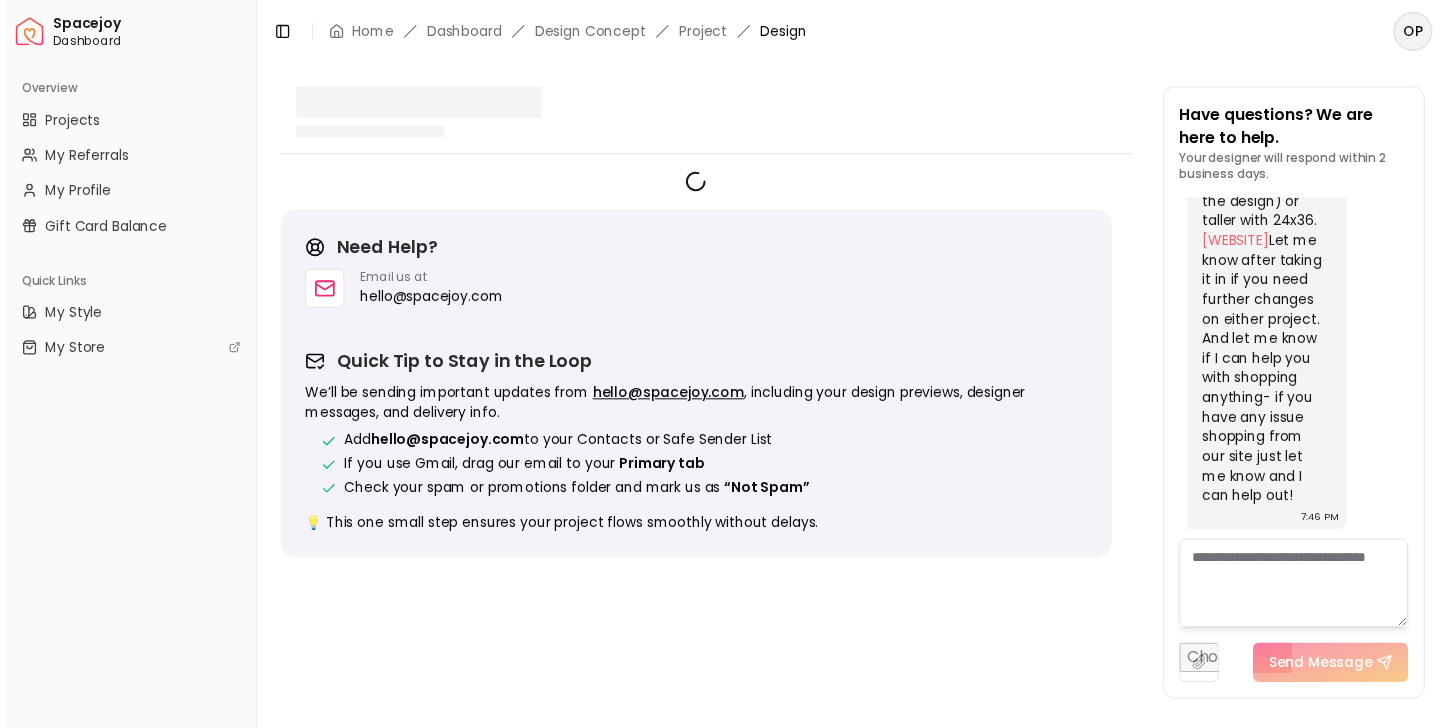 scroll, scrollTop: 3991, scrollLeft: 0, axis: vertical 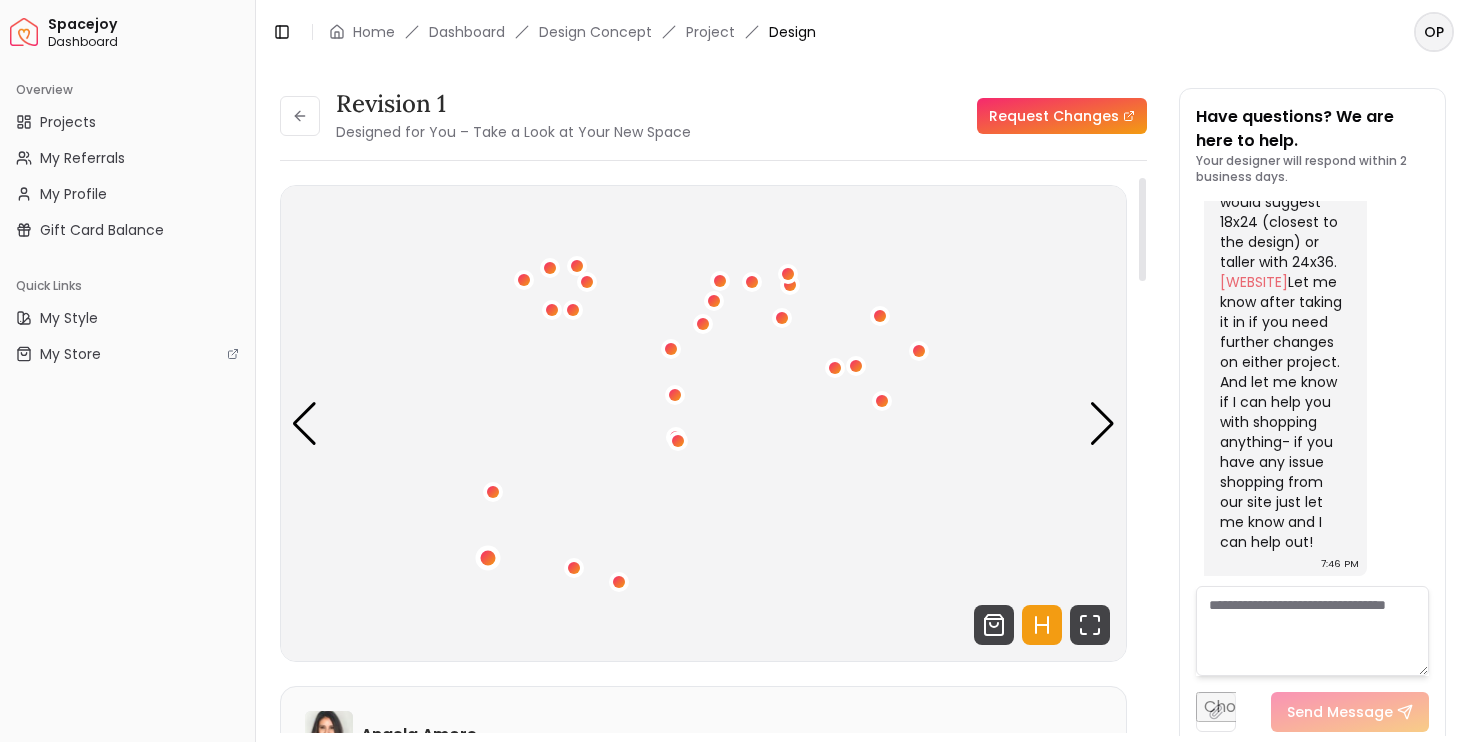click at bounding box center [488, 557] 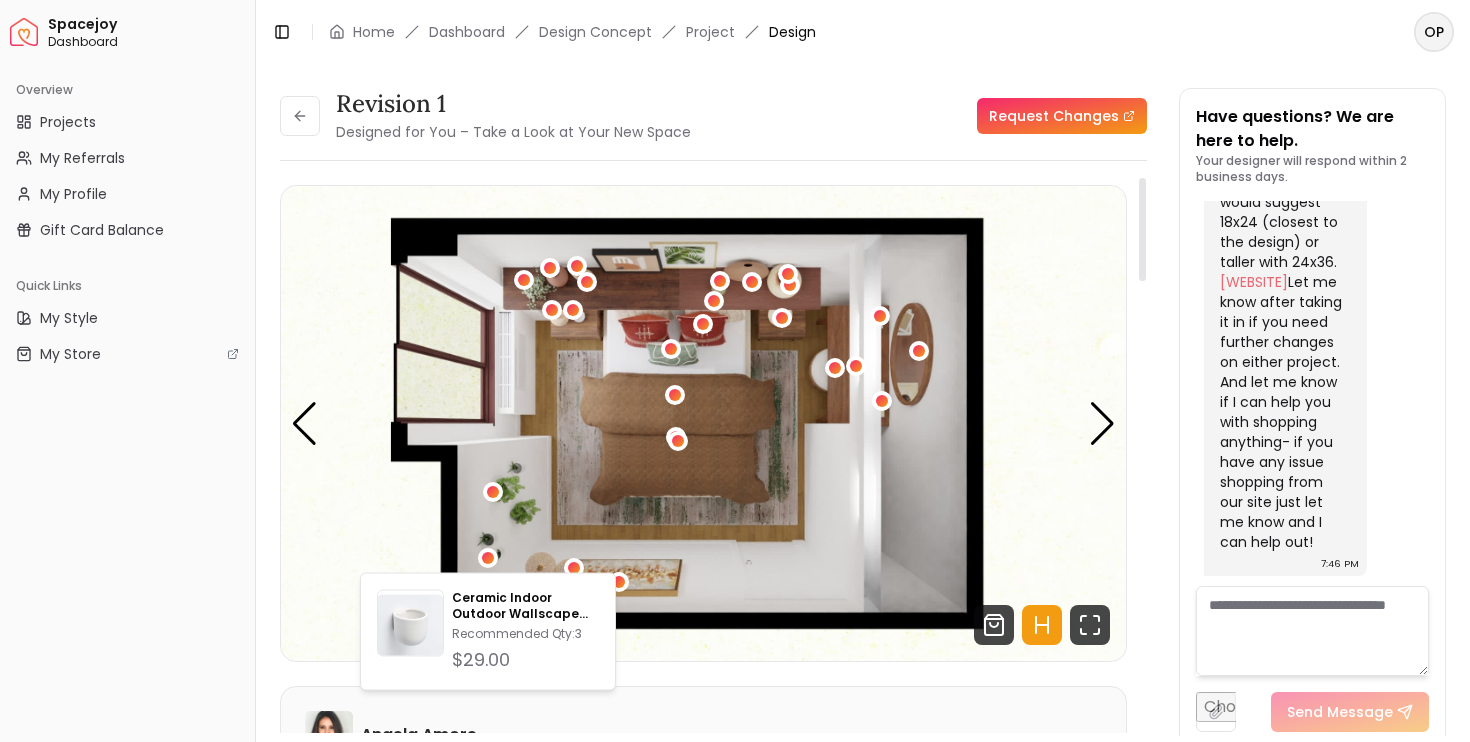 click at bounding box center [703, 423] 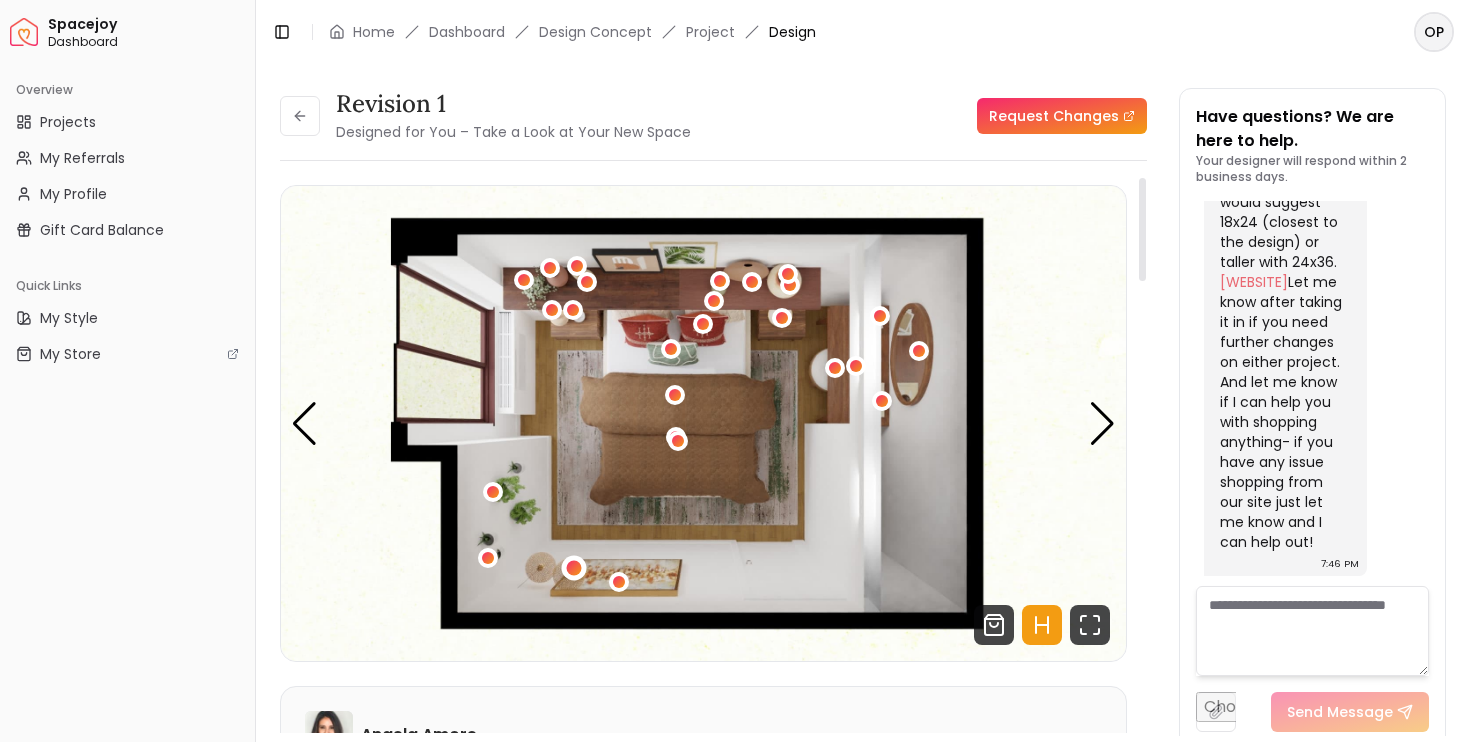 click at bounding box center [574, 568] 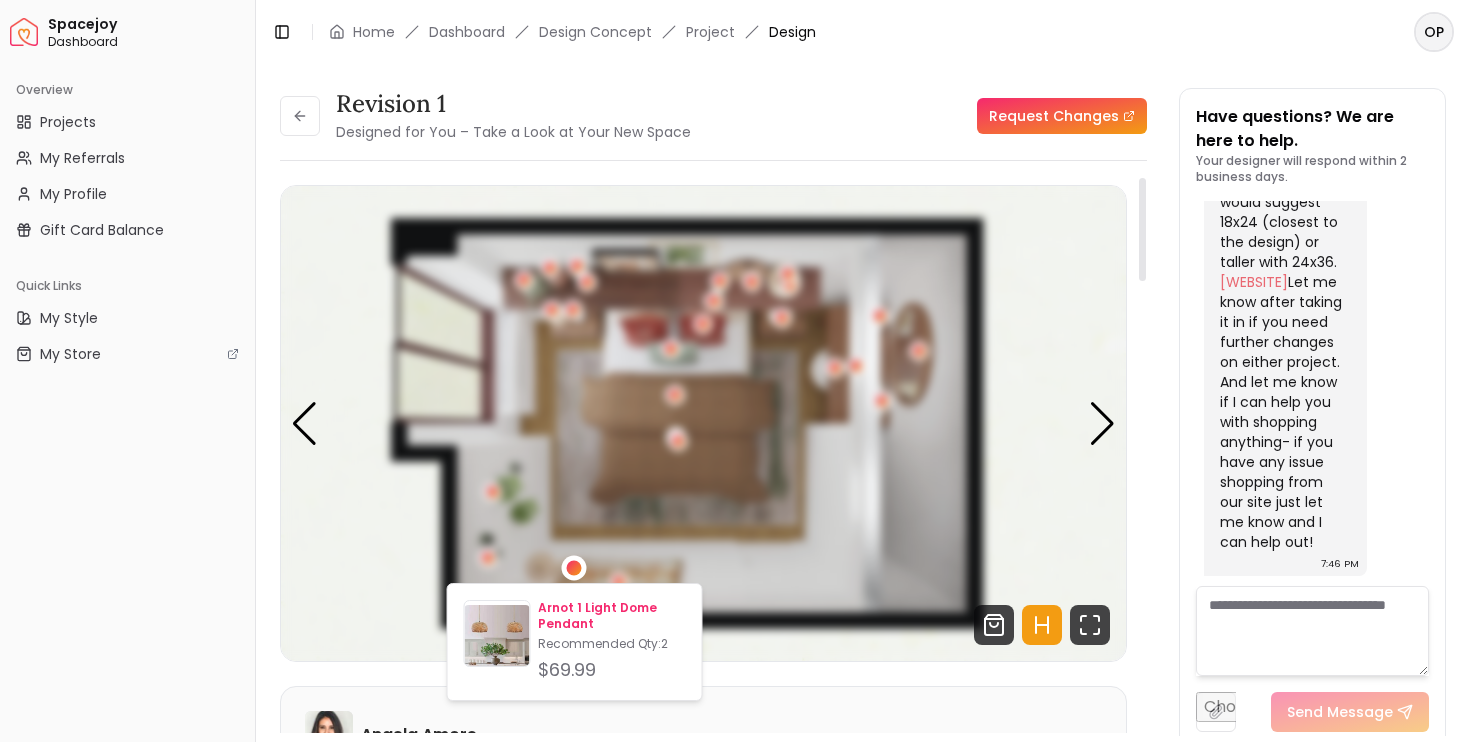 click on "Recommended Qty:  2" at bounding box center [611, 644] 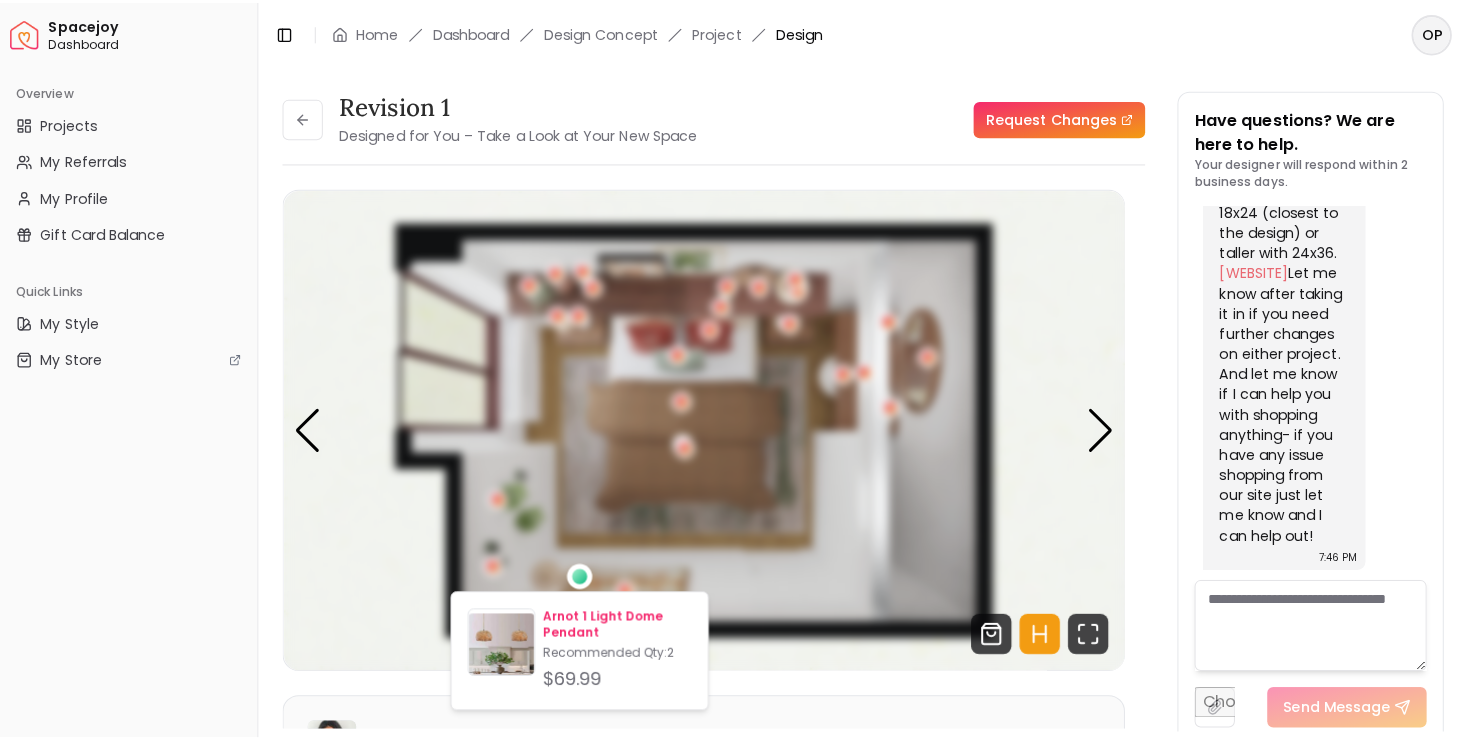 scroll, scrollTop: 4025, scrollLeft: 0, axis: vertical 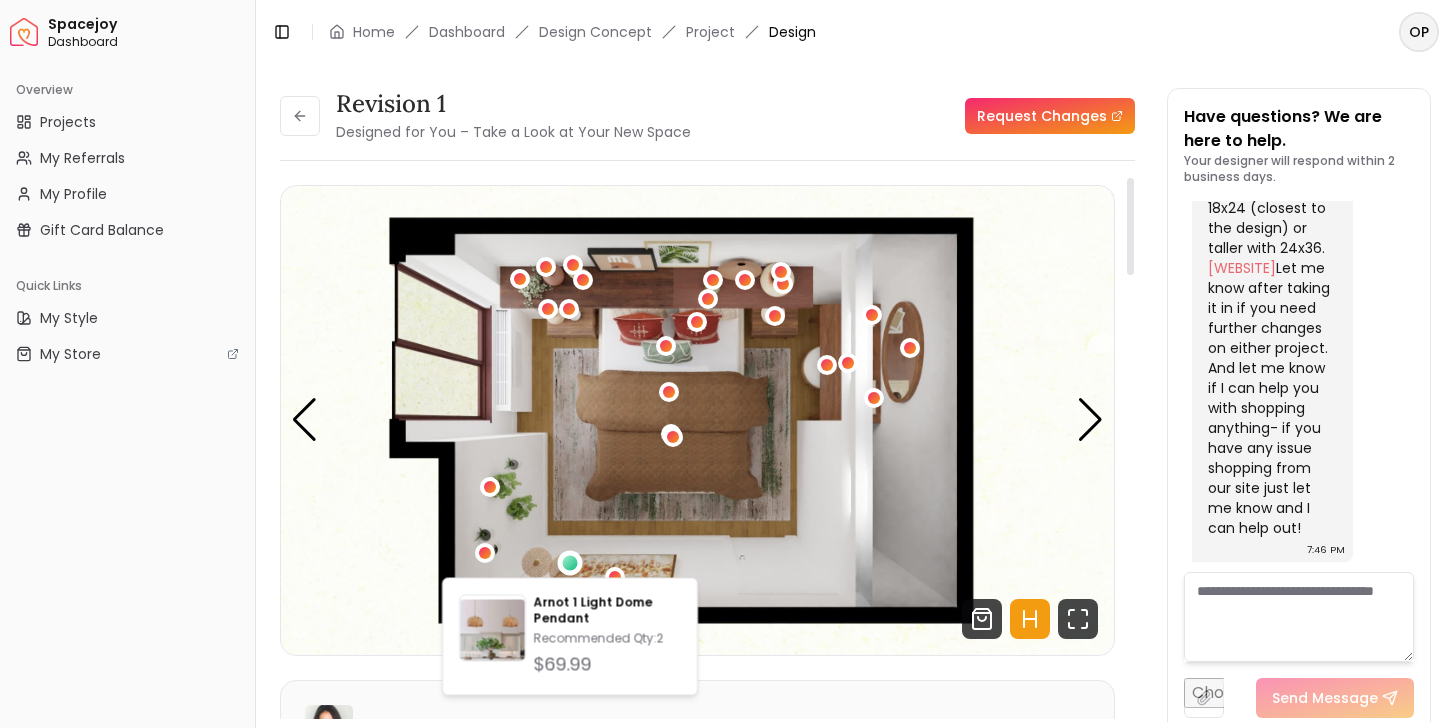 click on "Revision 1 Designed for You – Take a Look at Your New Space Request Changes" at bounding box center [707, 116] 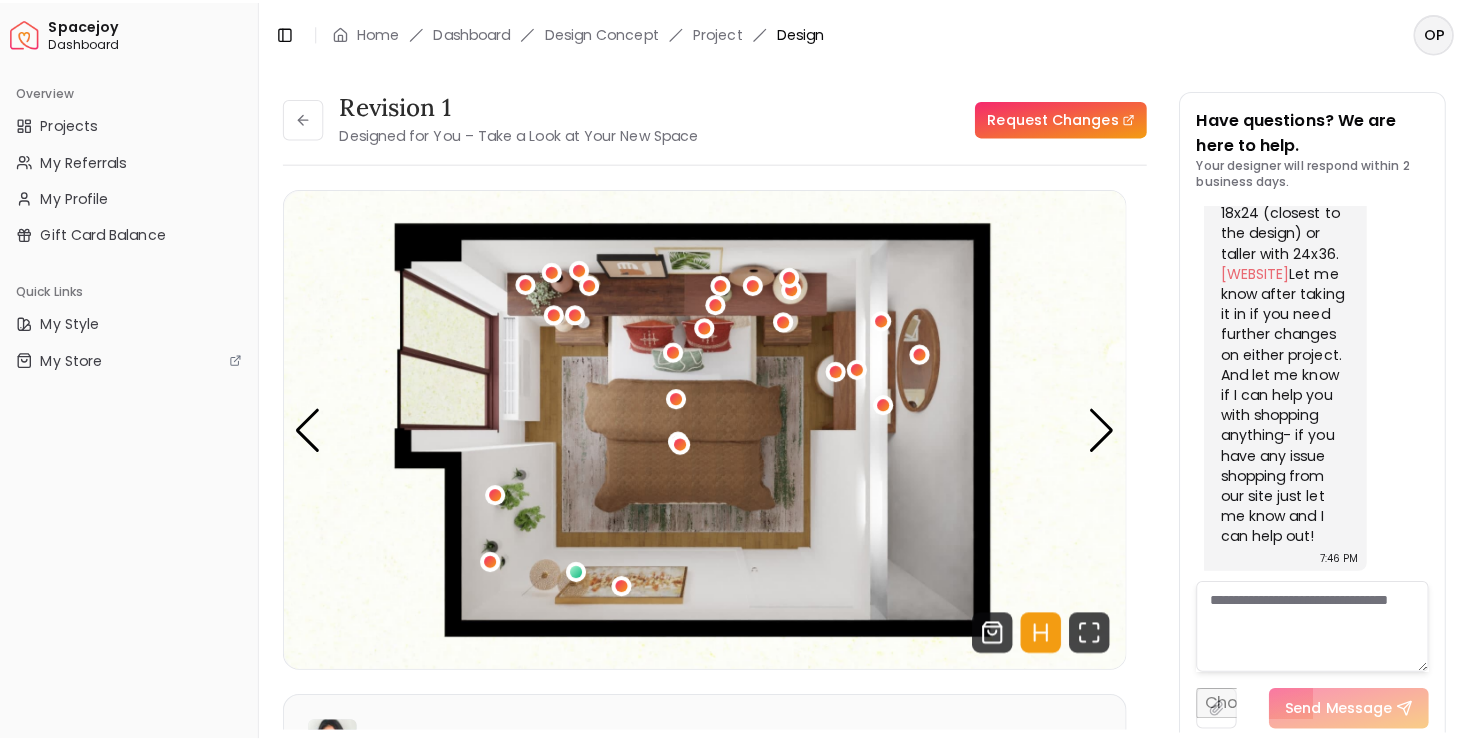 scroll, scrollTop: 3991, scrollLeft: 0, axis: vertical 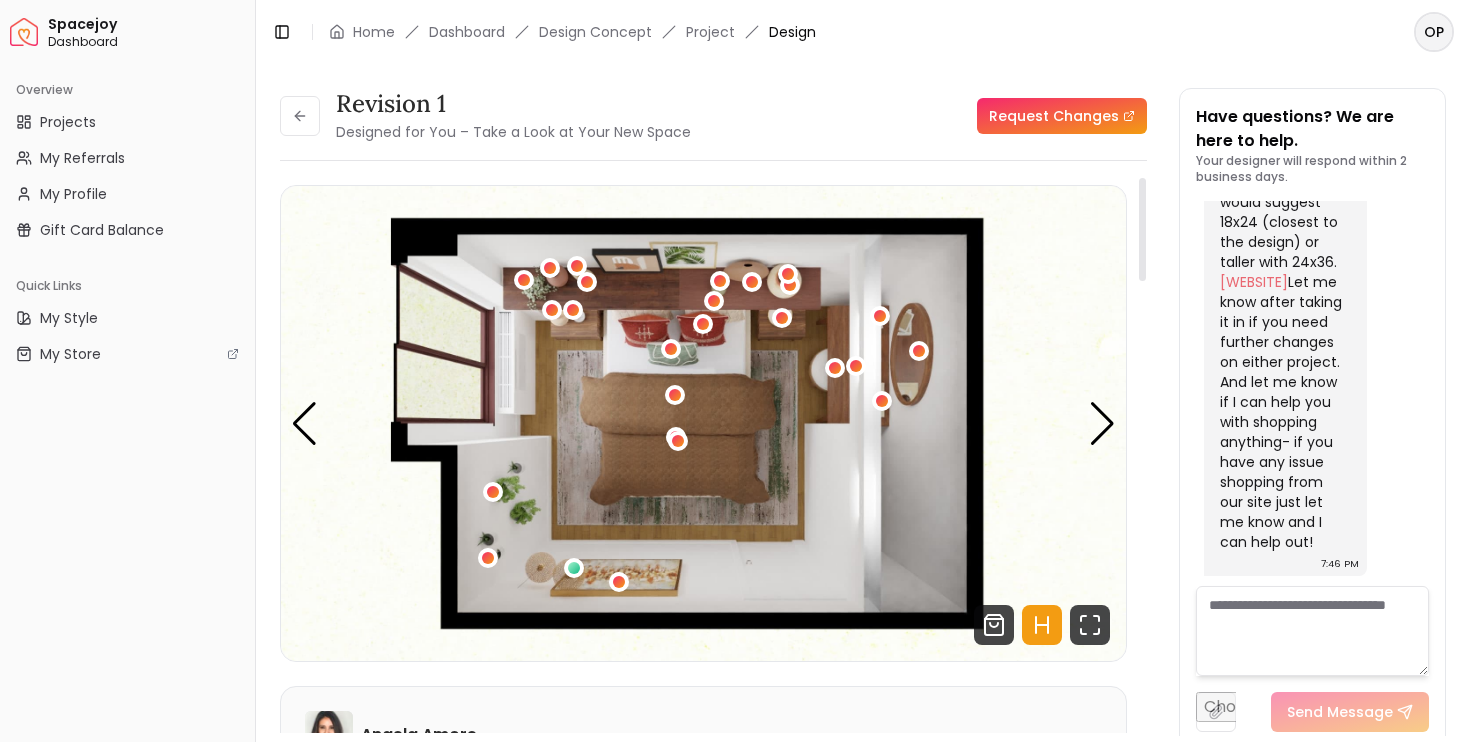 click at bounding box center (703, 423) 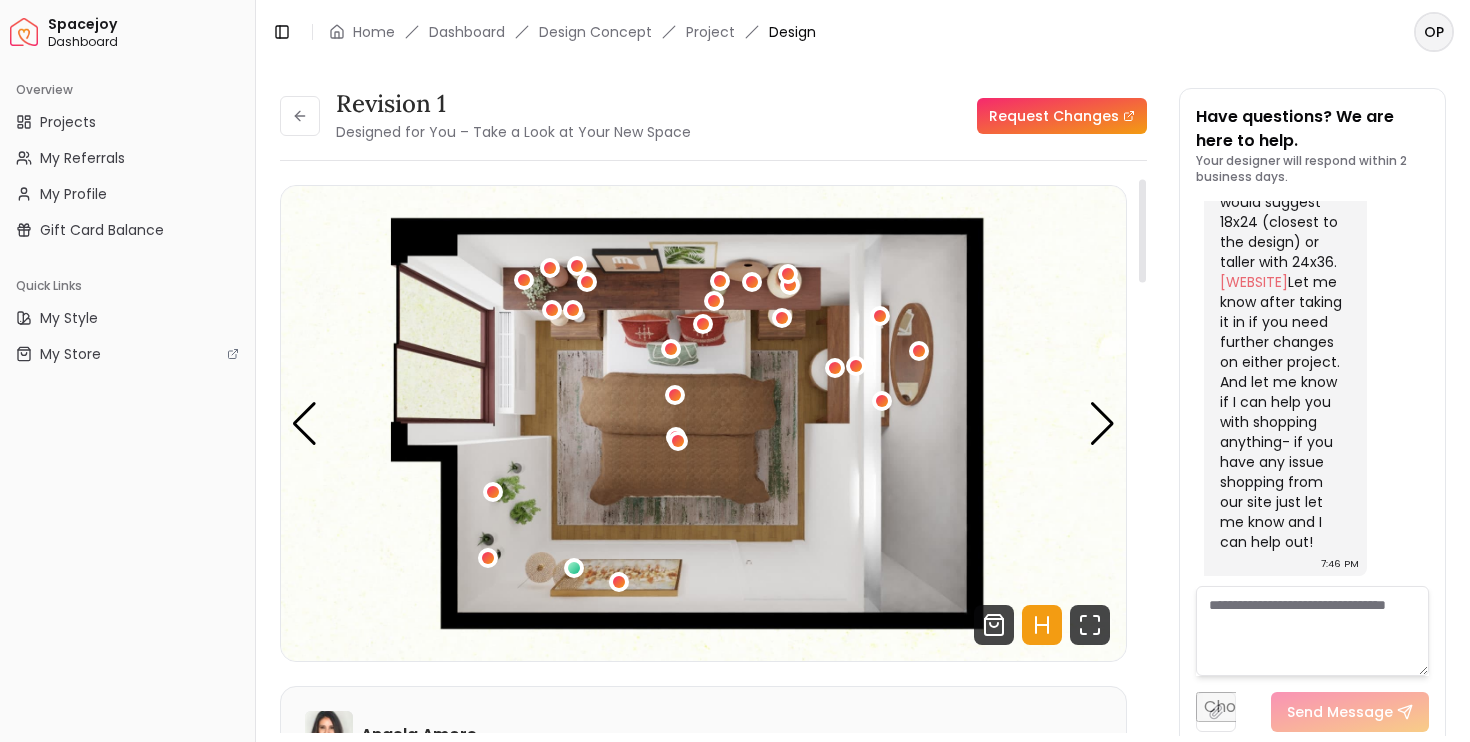 scroll, scrollTop: 8, scrollLeft: 0, axis: vertical 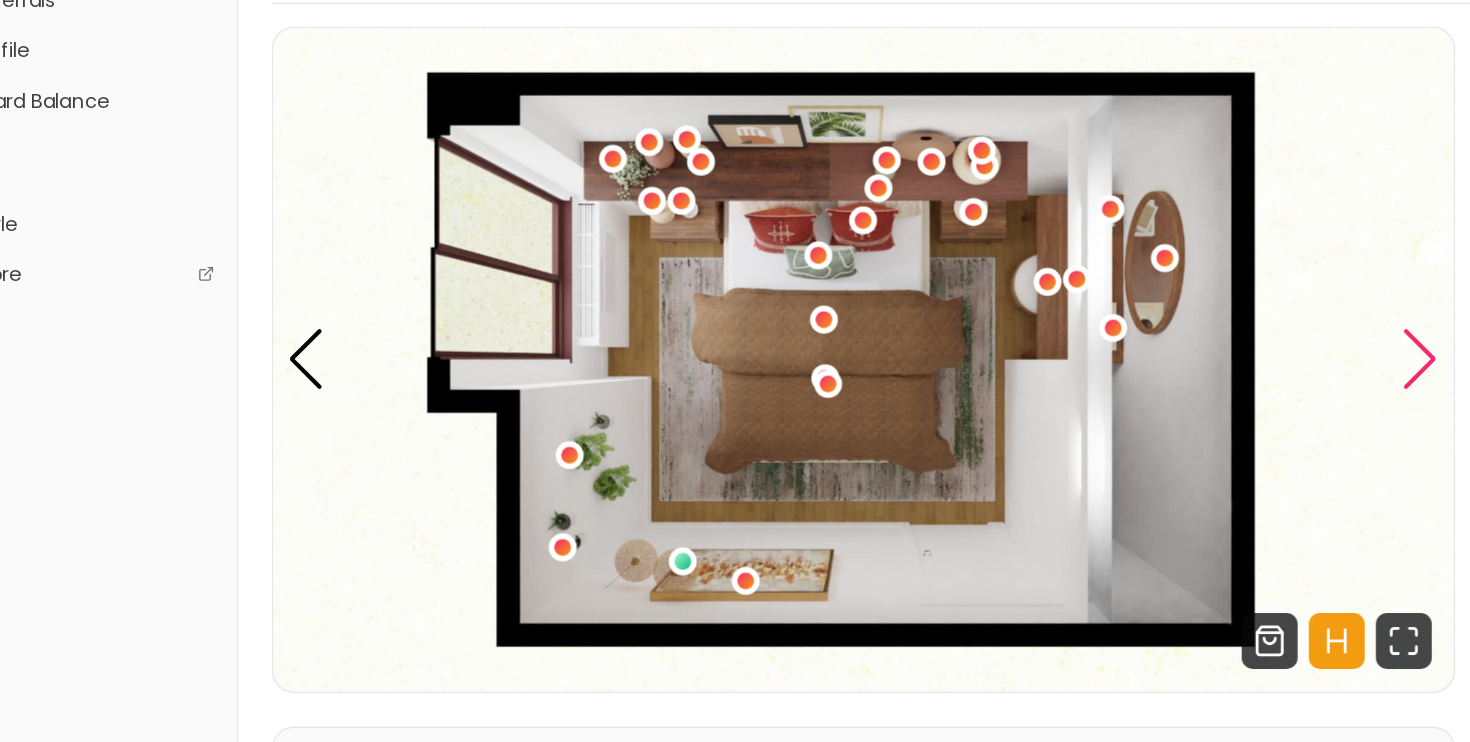 click at bounding box center [1102, 416] 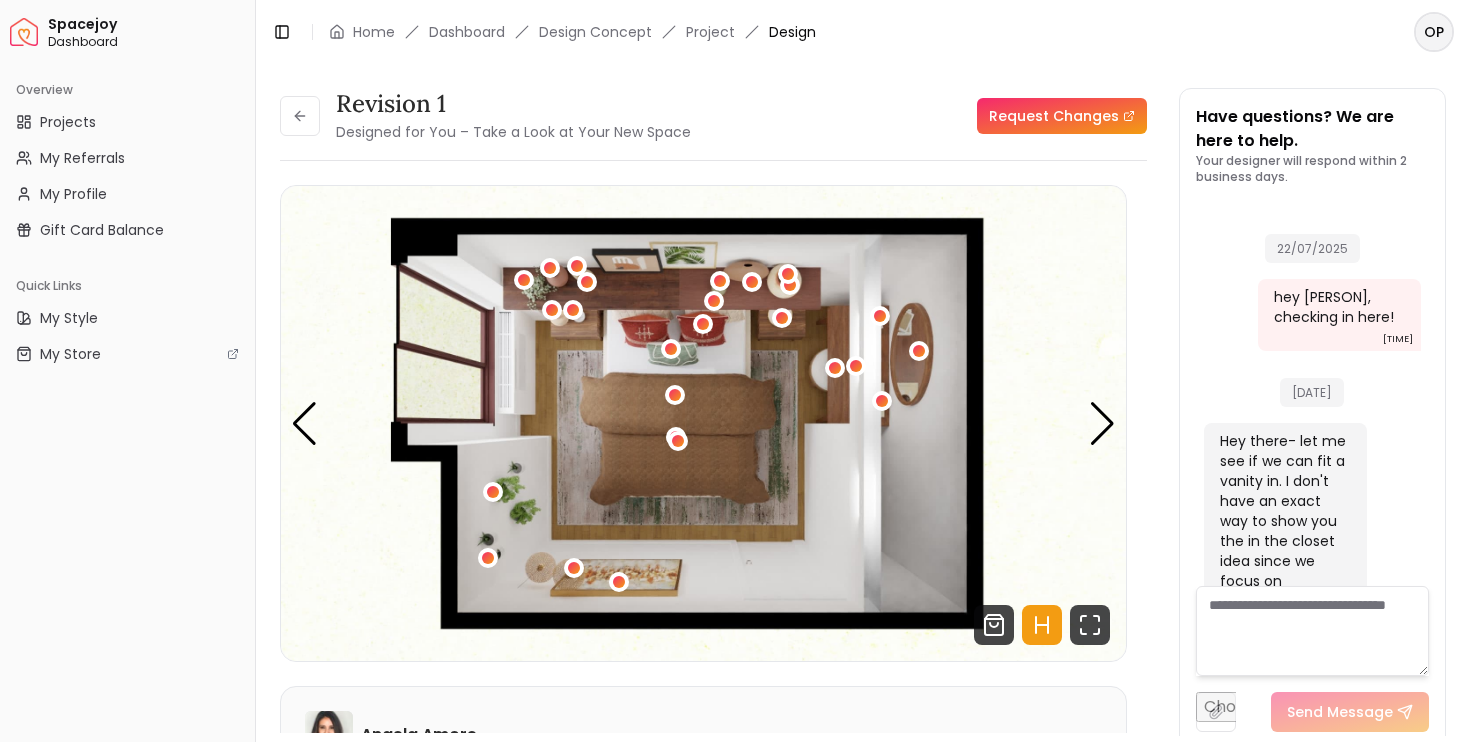 scroll, scrollTop: 0, scrollLeft: 0, axis: both 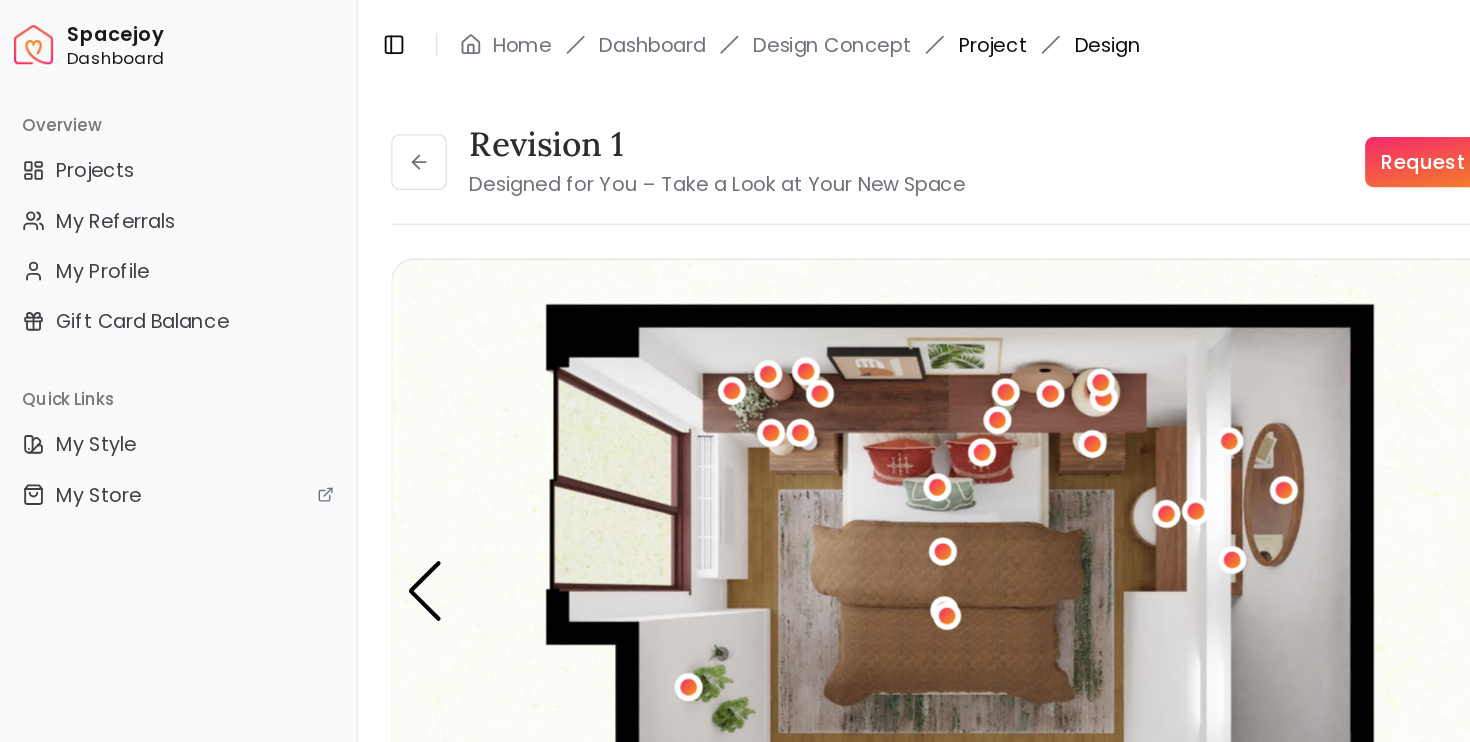 click on "Project" at bounding box center (710, 32) 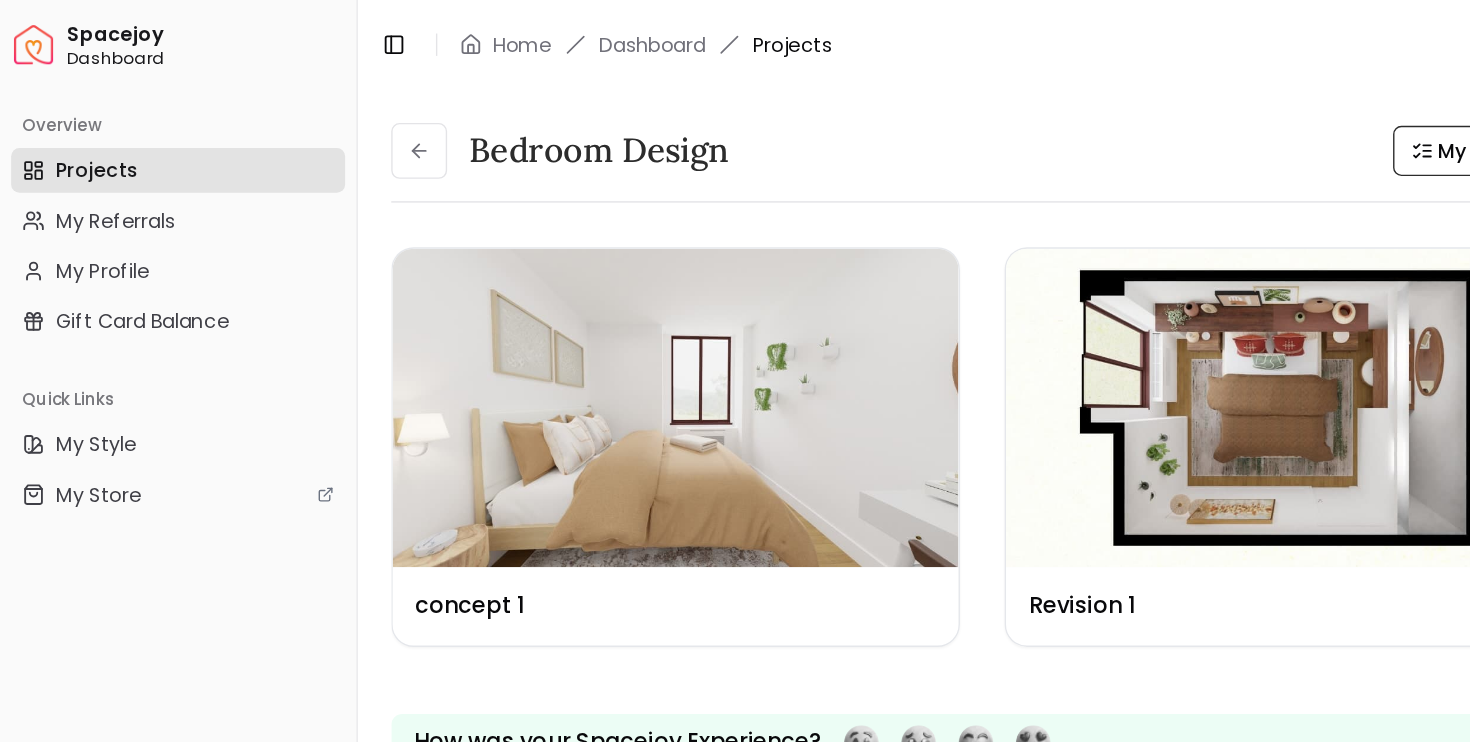 scroll, scrollTop: 4007, scrollLeft: 0, axis: vertical 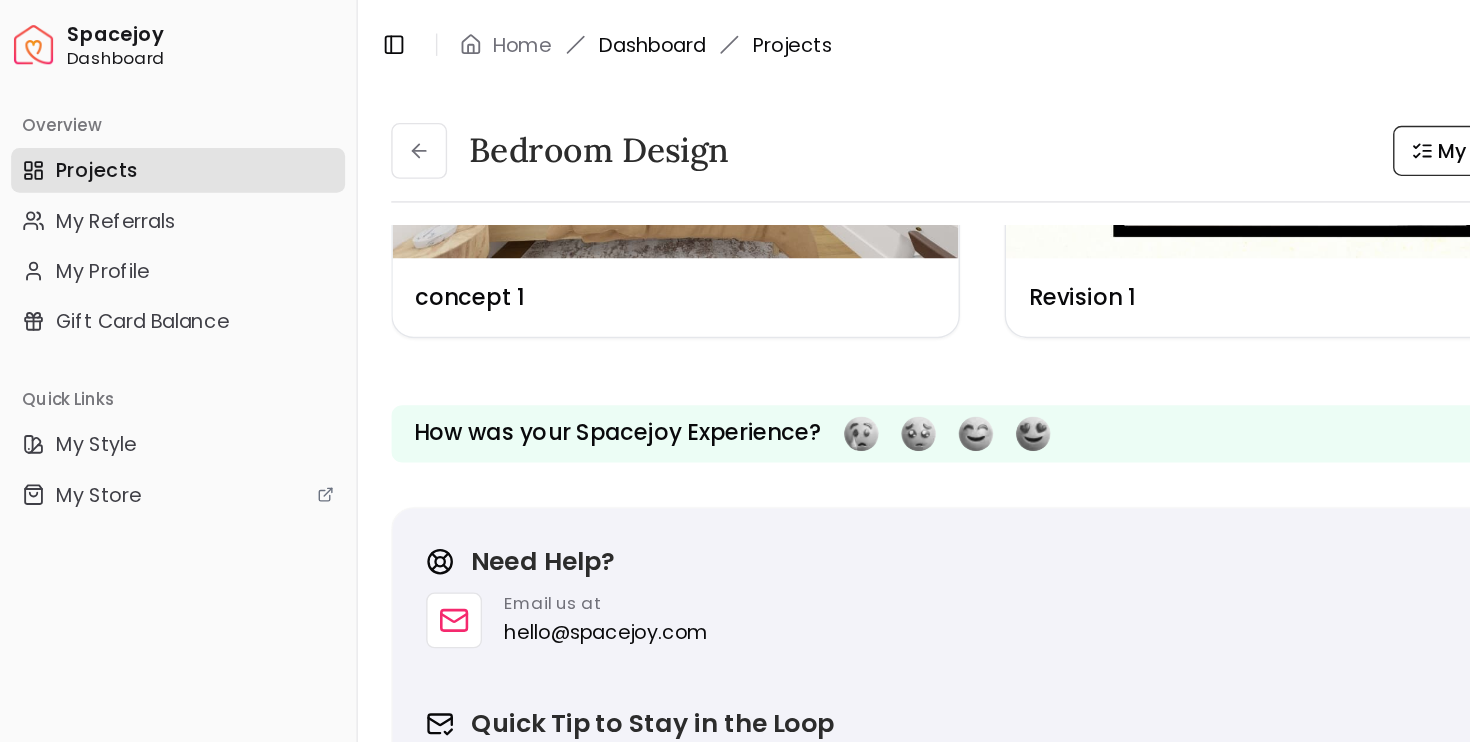 click on "Dashboard" at bounding box center (467, 32) 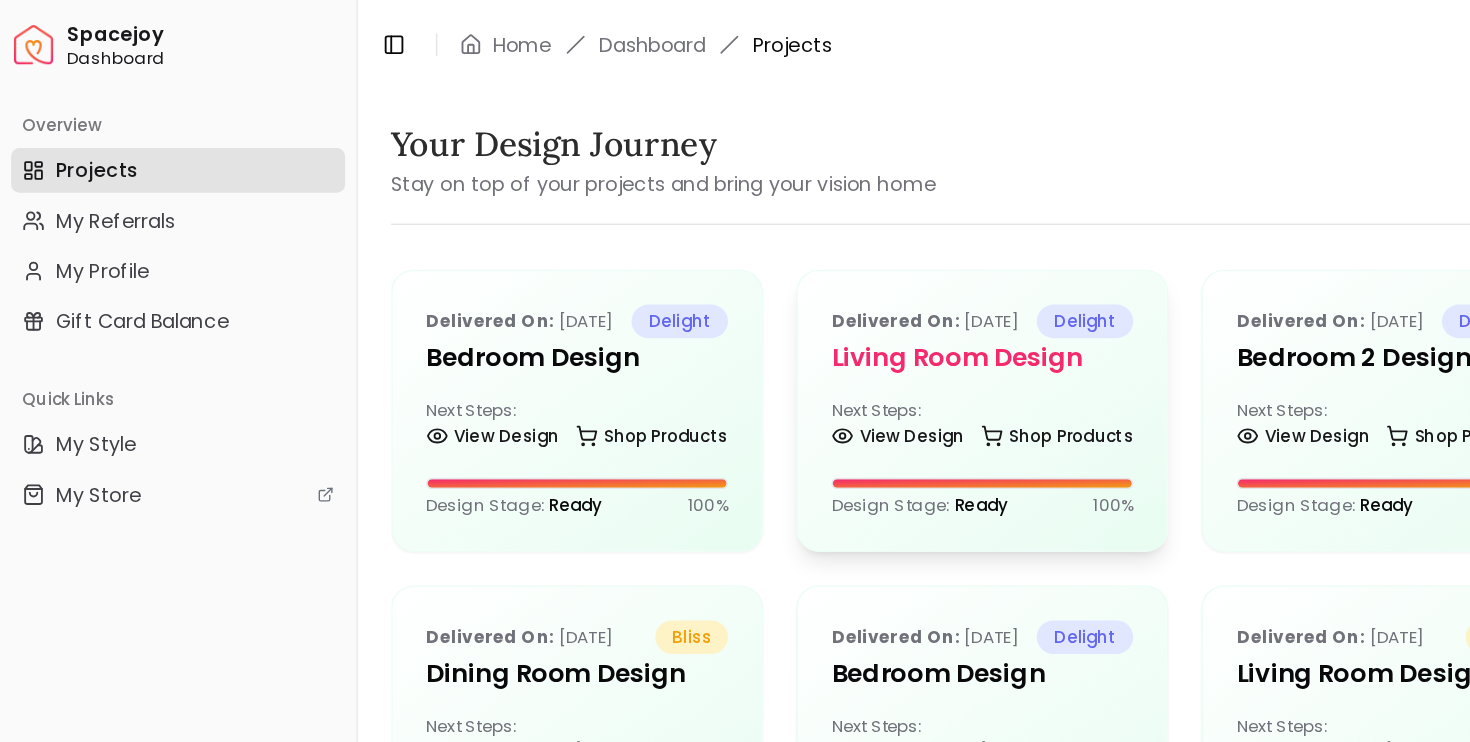 click on "Next Steps: View Design Shop Products" at bounding box center (703, 306) 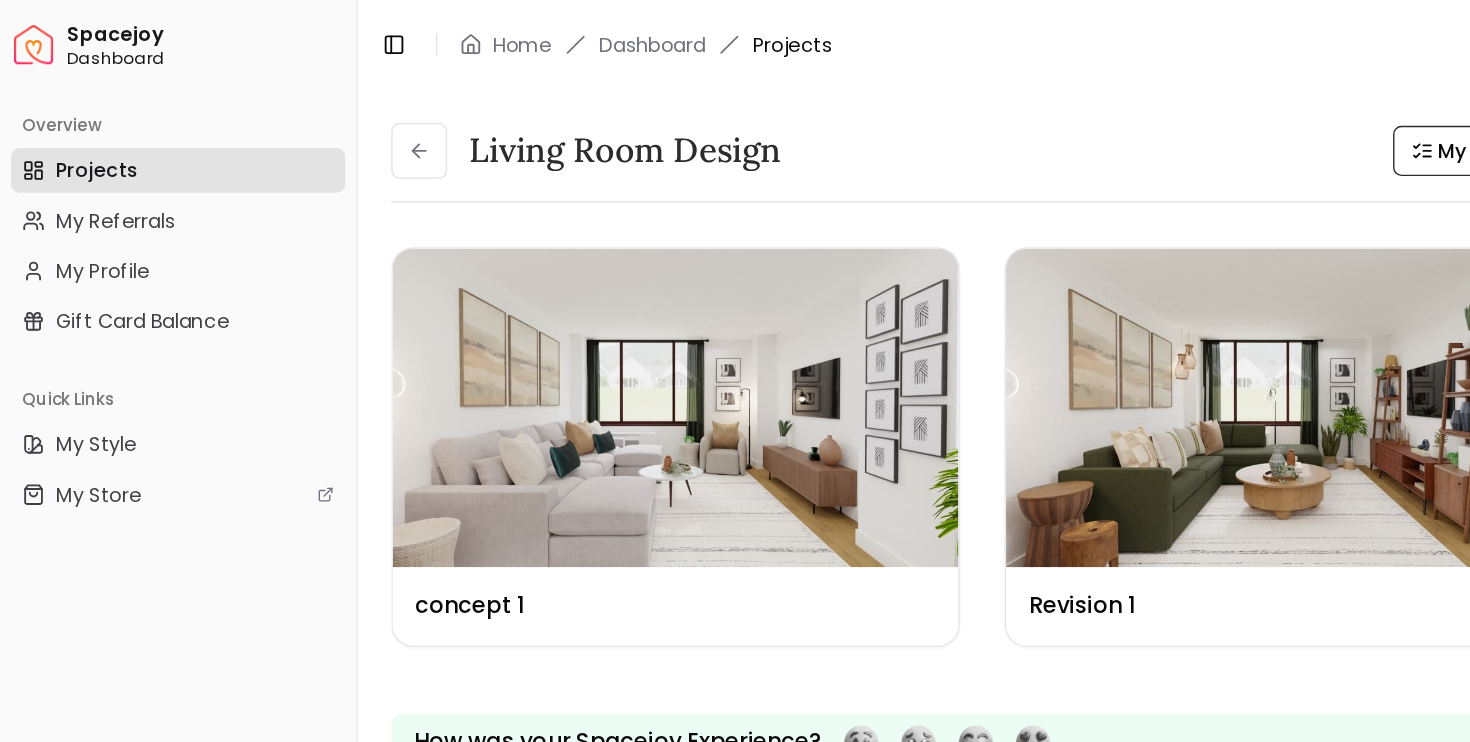 scroll, scrollTop: 4639, scrollLeft: 0, axis: vertical 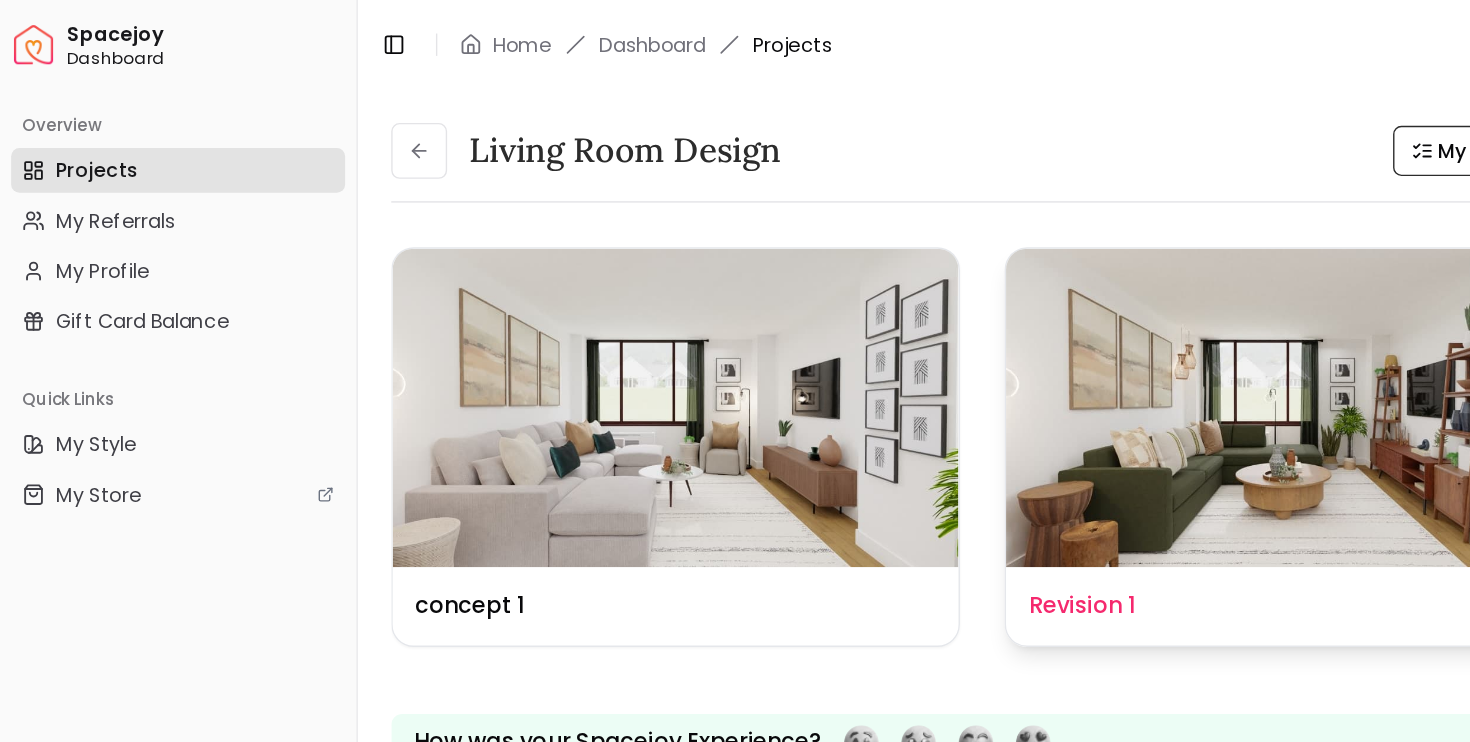 click at bounding box center (922, 292) 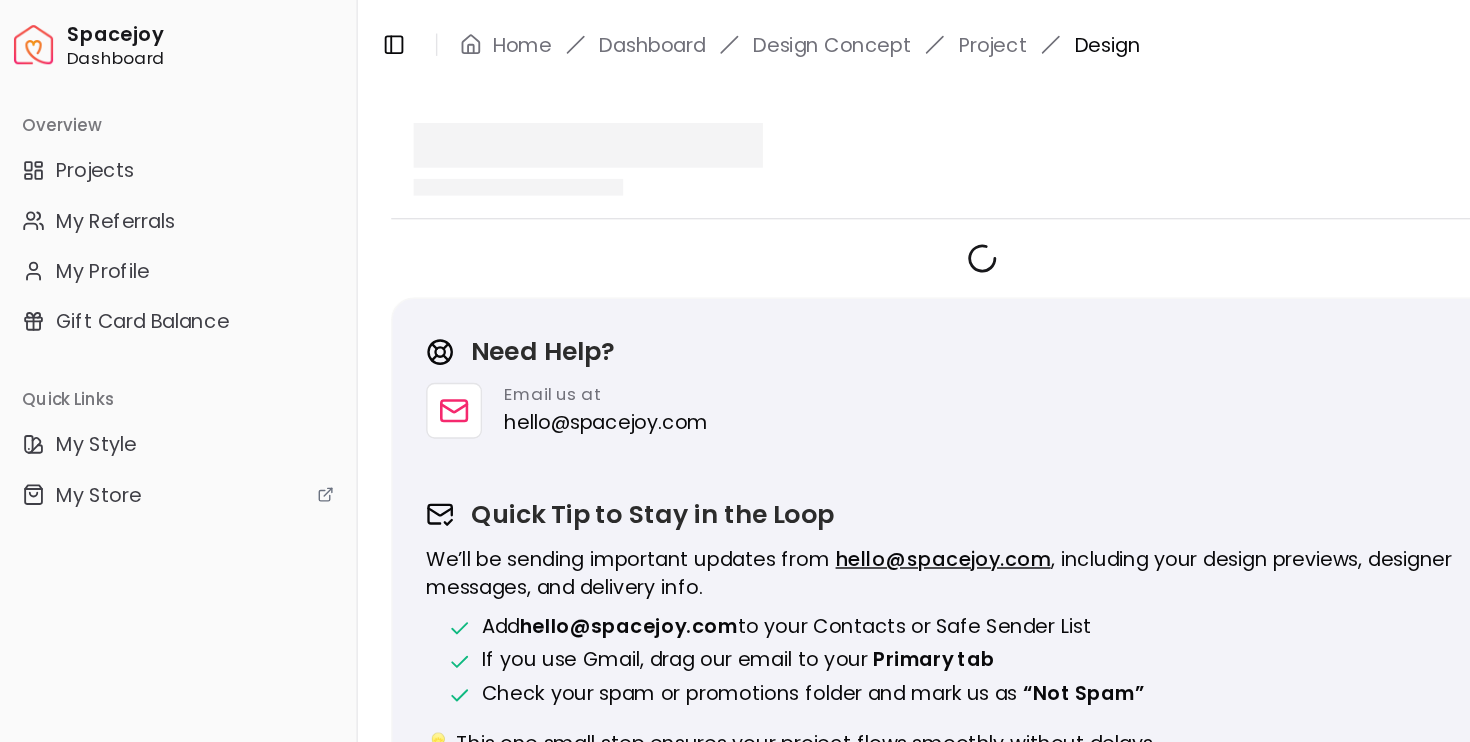 scroll, scrollTop: 4623, scrollLeft: 0, axis: vertical 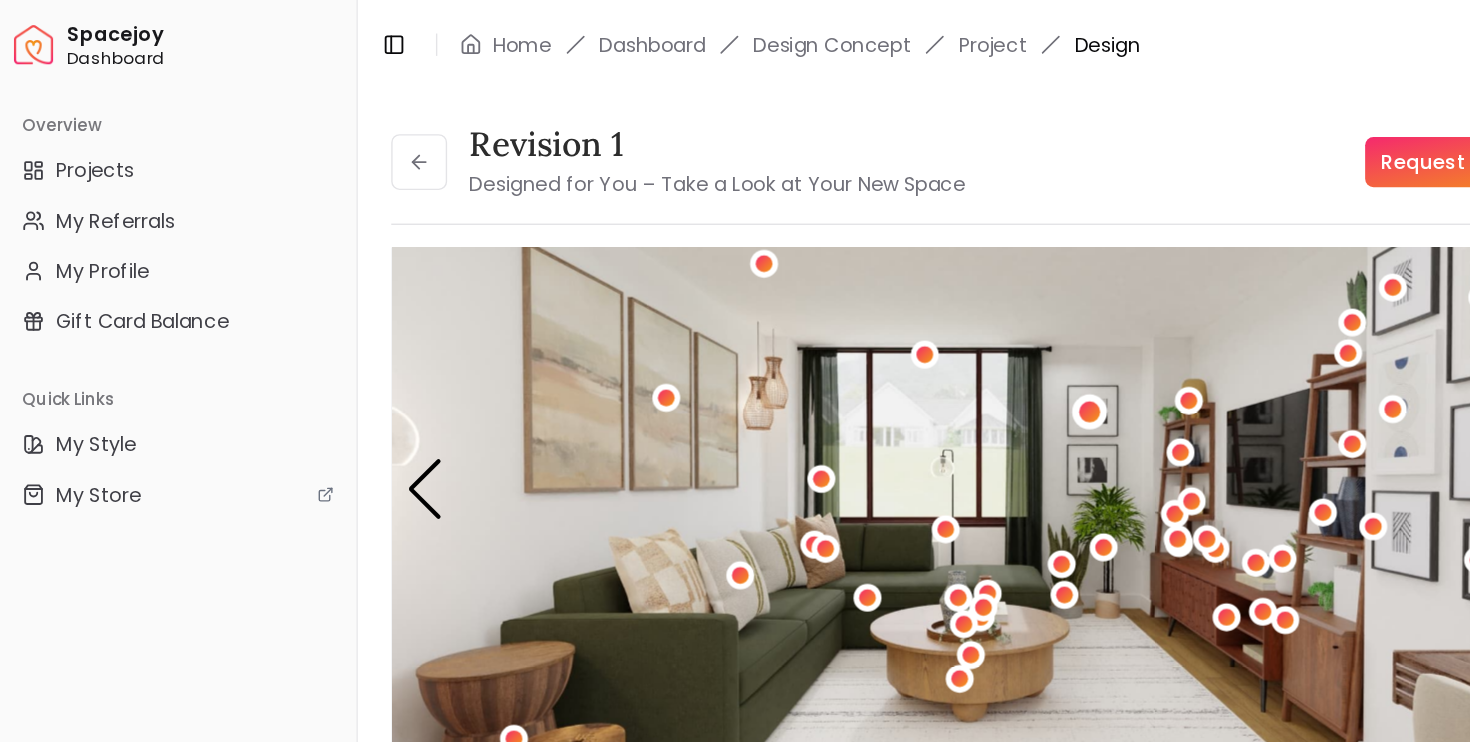 click at bounding box center [780, 294] 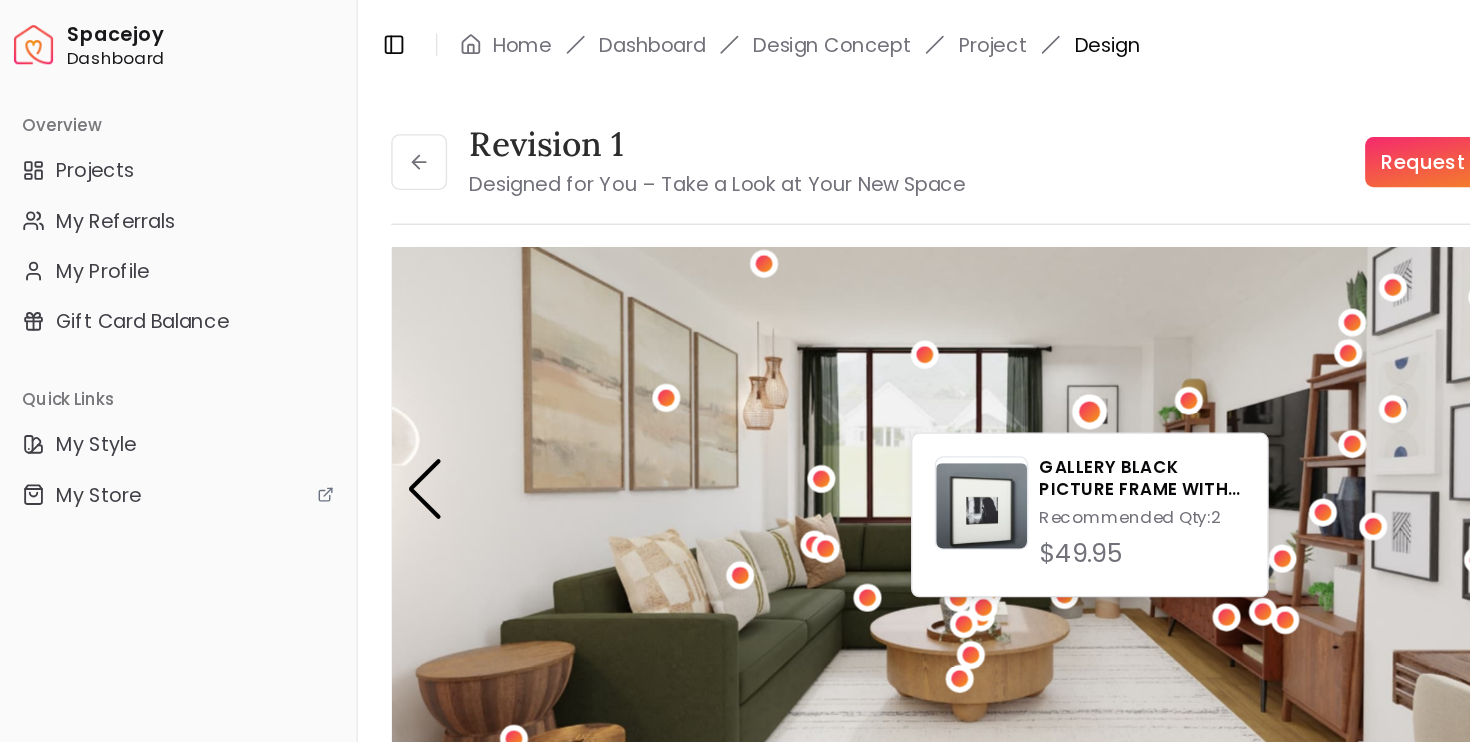 click on "Request Changes" at bounding box center [927, 116] 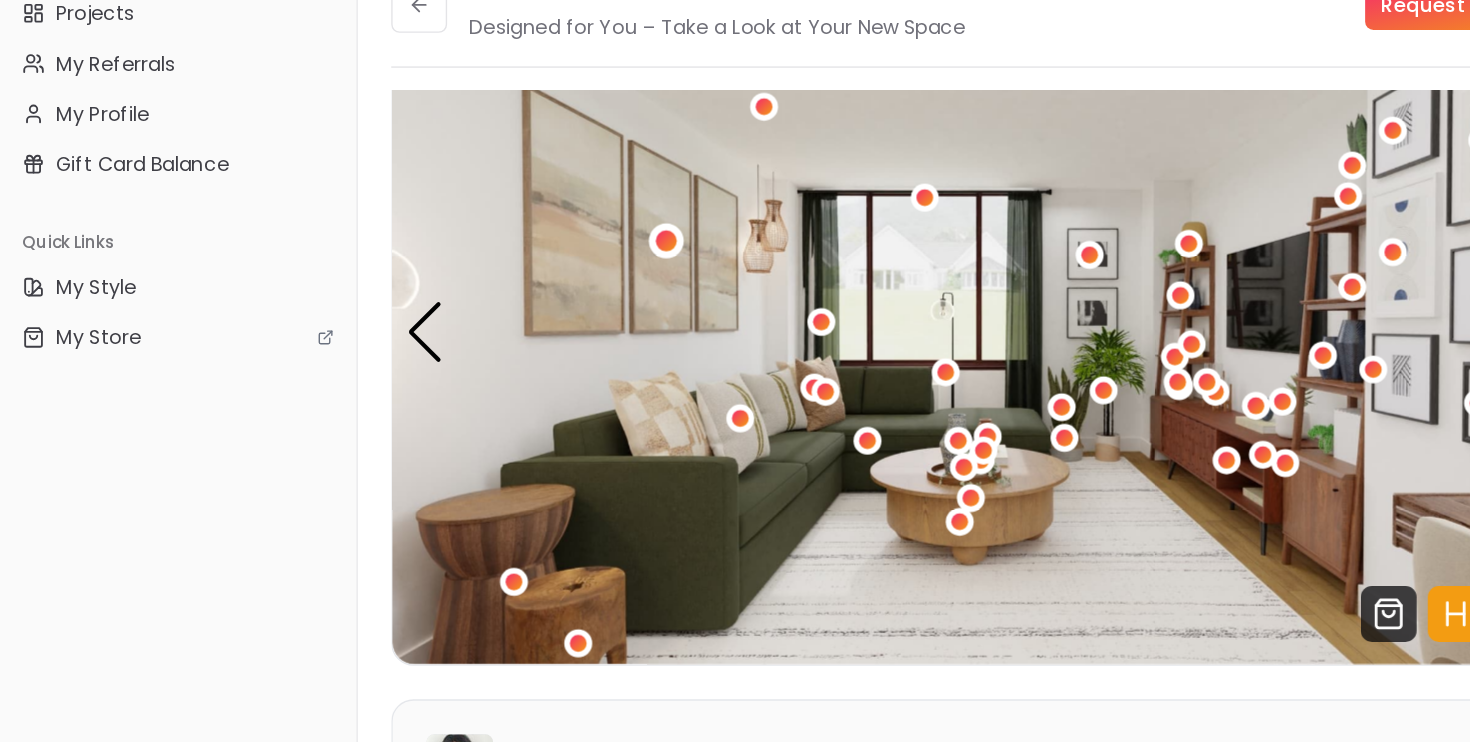click at bounding box center [477, 284] 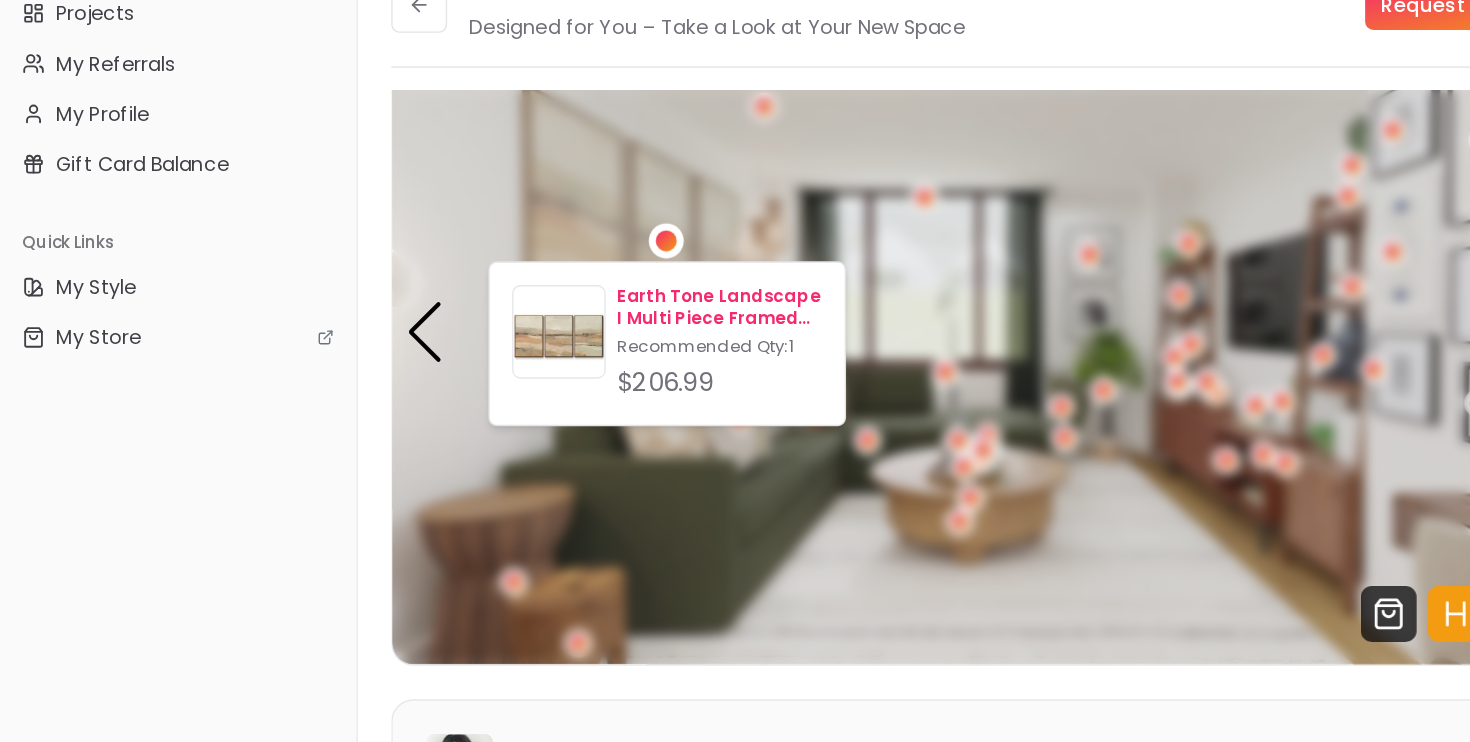 click on "Earth Tone Landscape I Multi Piece Framed Canvas" at bounding box center (514, 333) 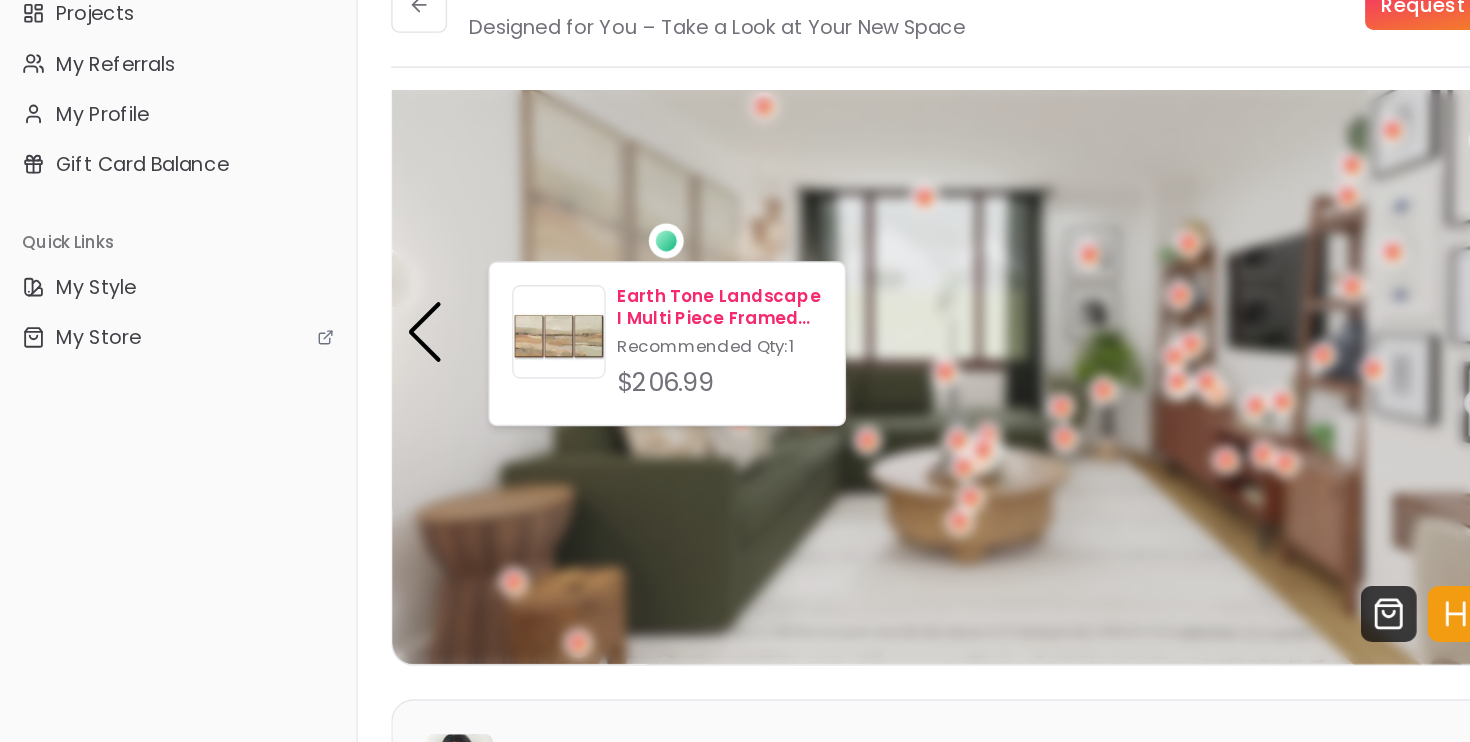 click on "Earth Tone Landscape I Multi Piece Framed Canvas" at bounding box center [514, 333] 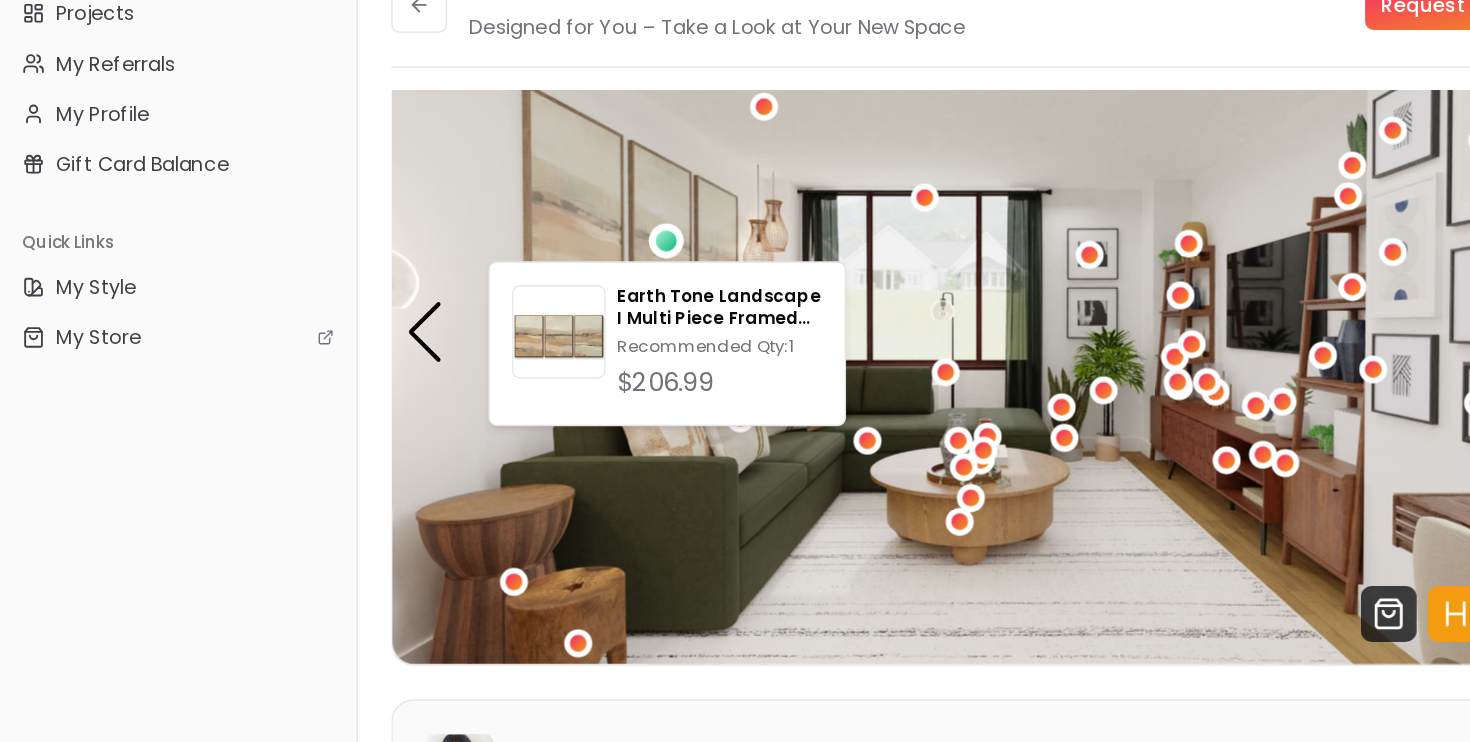 click at bounding box center [703, 350] 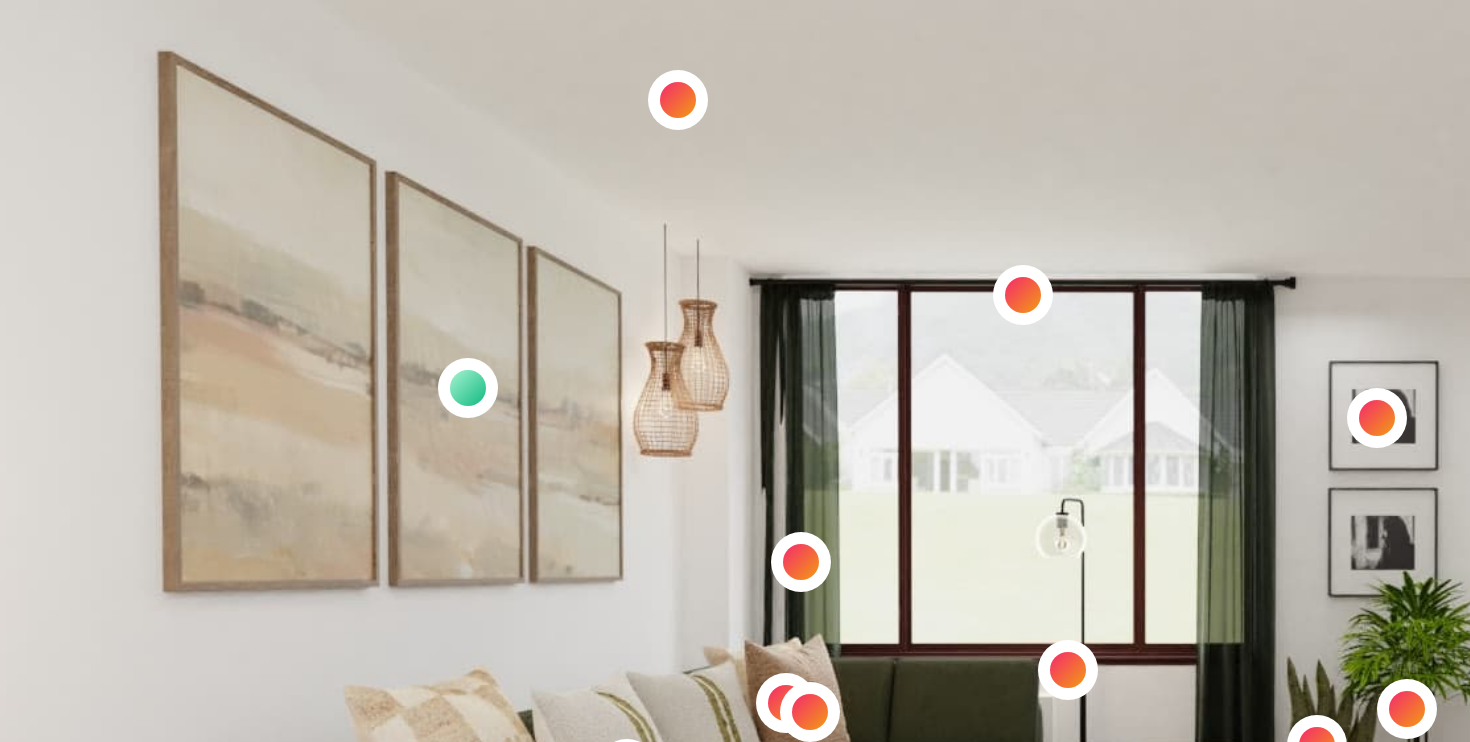 scroll, scrollTop: 0, scrollLeft: 0, axis: both 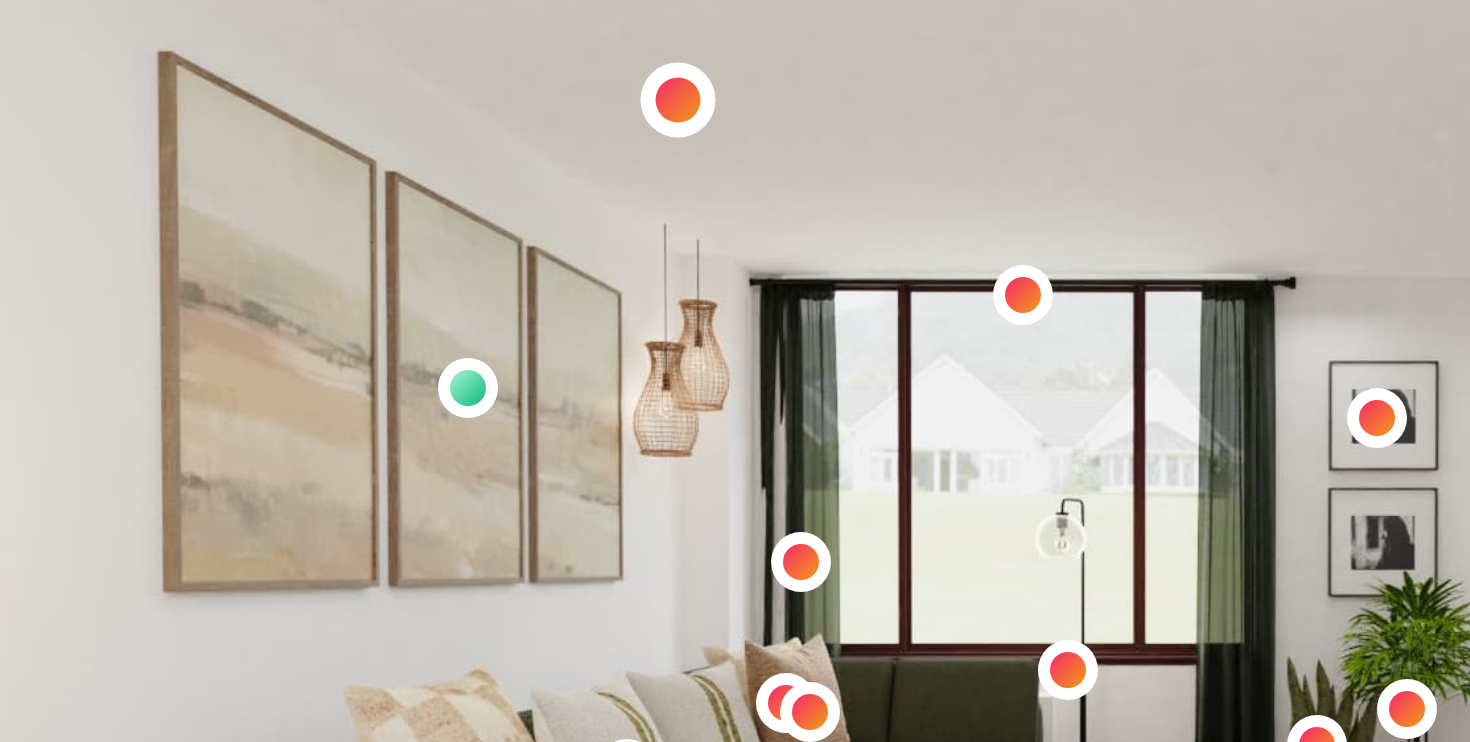 click at bounding box center [546, 262] 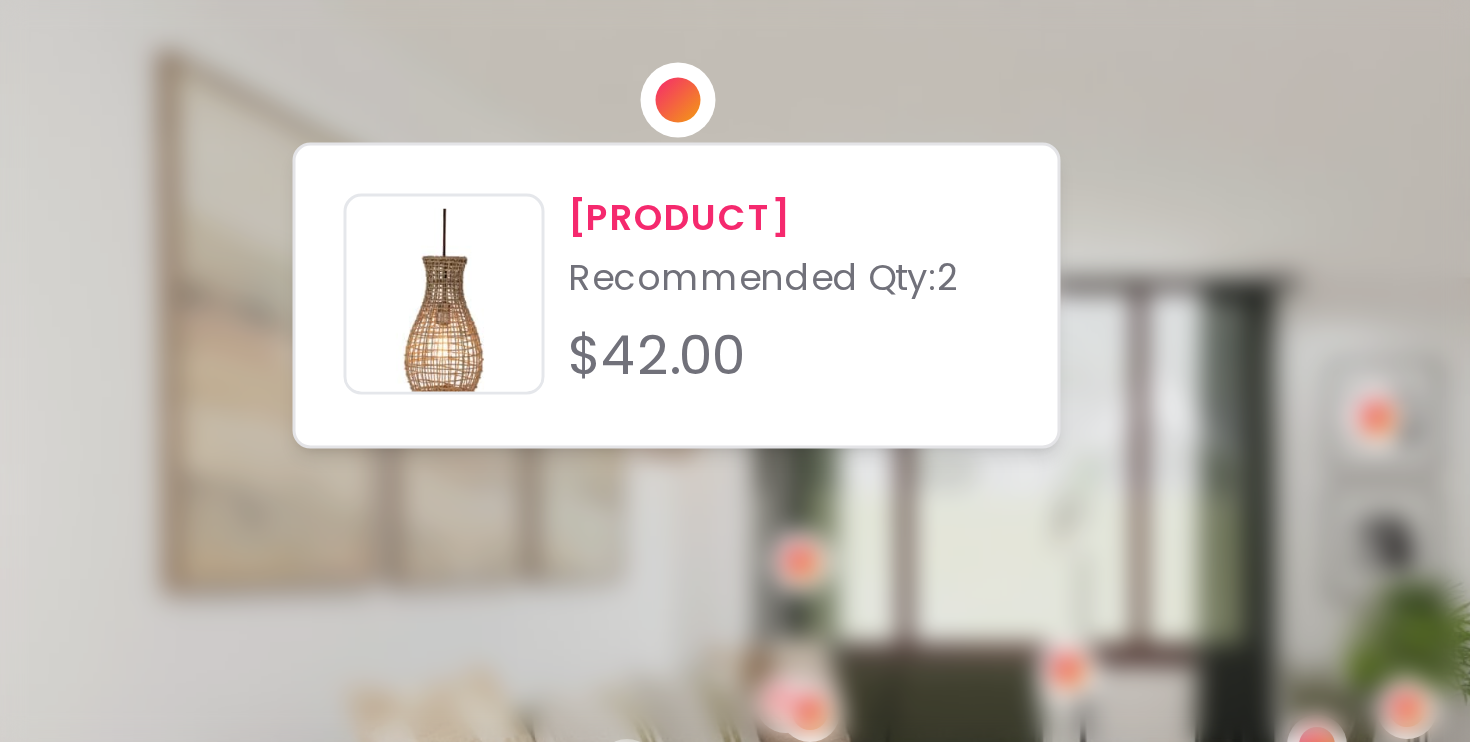 click on "[PRODUCT]" at bounding box center (583, 301) 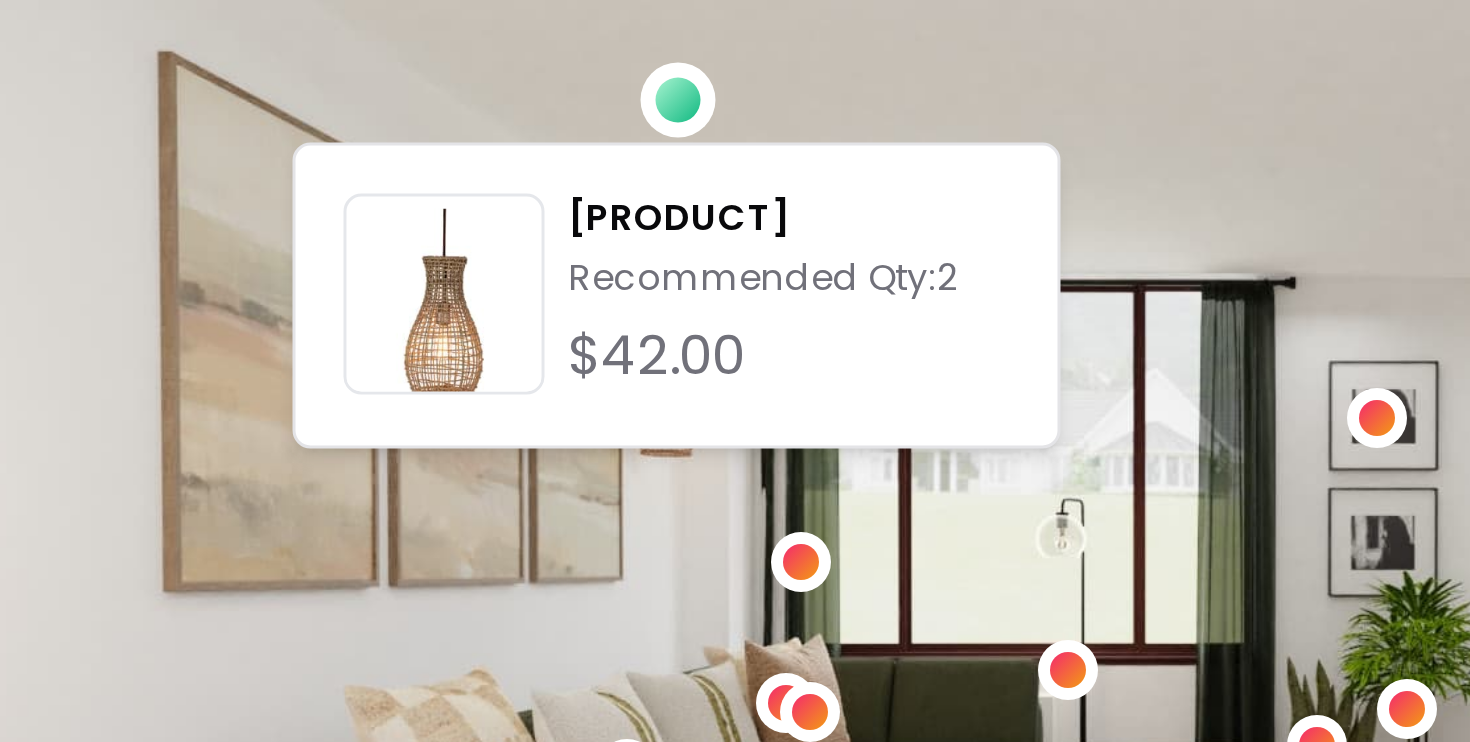 click at bounding box center [703, 423] 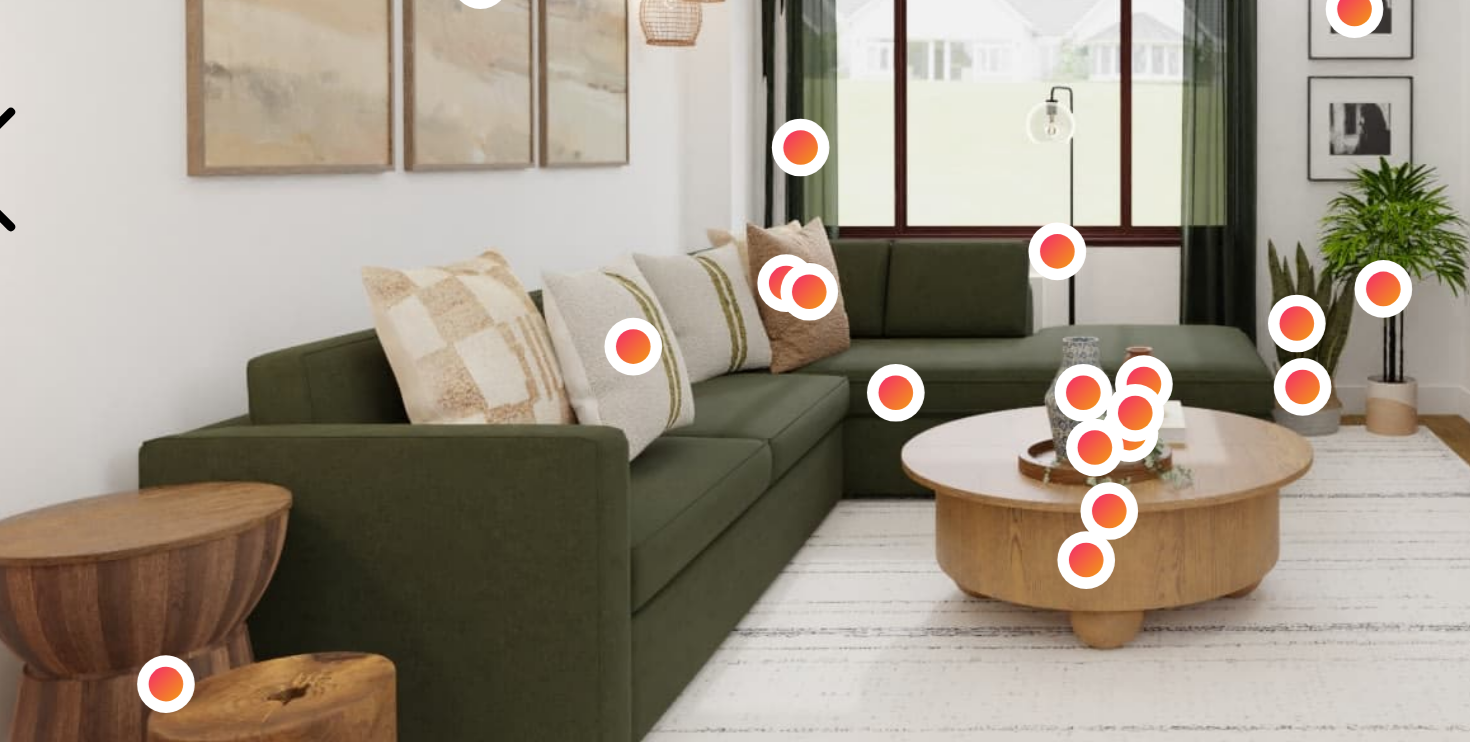 scroll, scrollTop: 137, scrollLeft: 0, axis: vertical 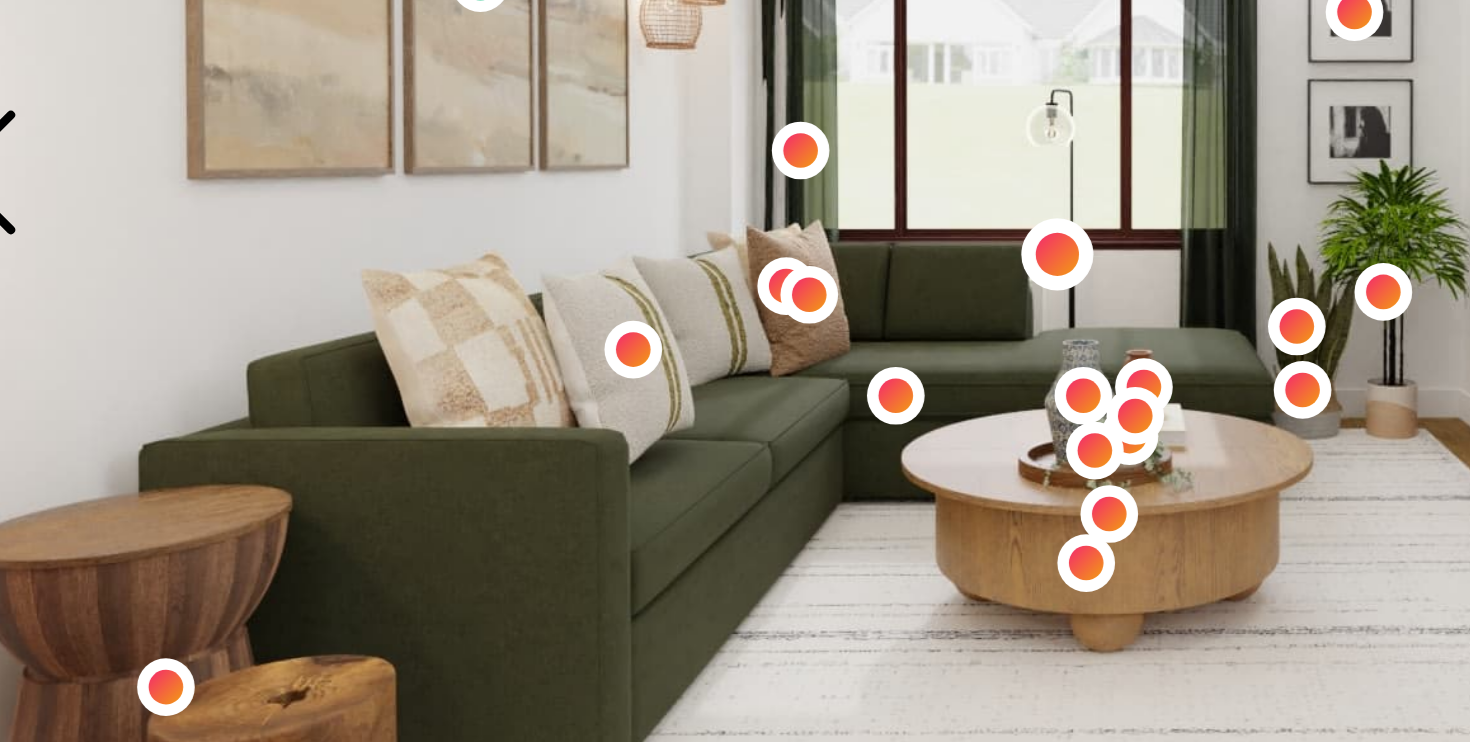click at bounding box center [677, 314] 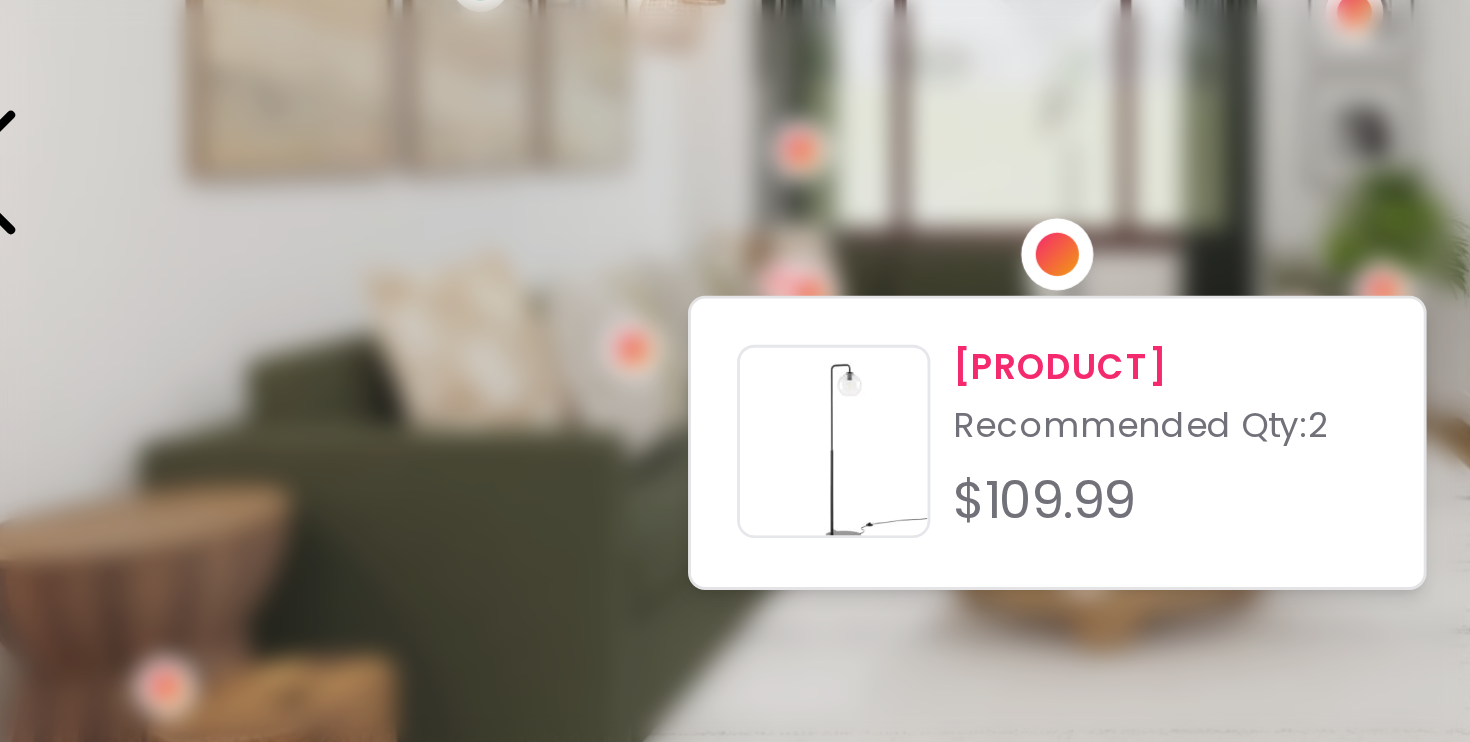 click on "[PRODUCT]" at bounding box center [714, 355] 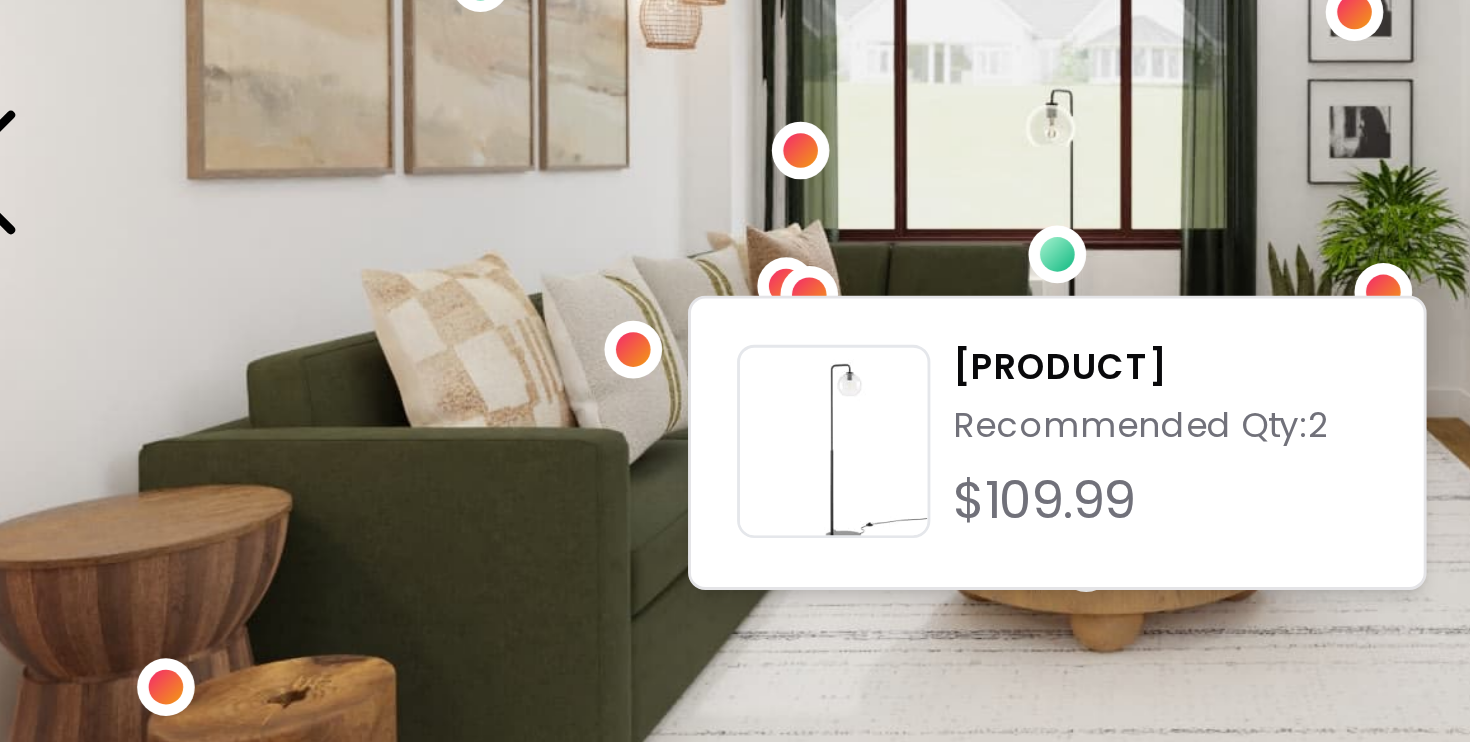 click at bounding box center [703, 286] 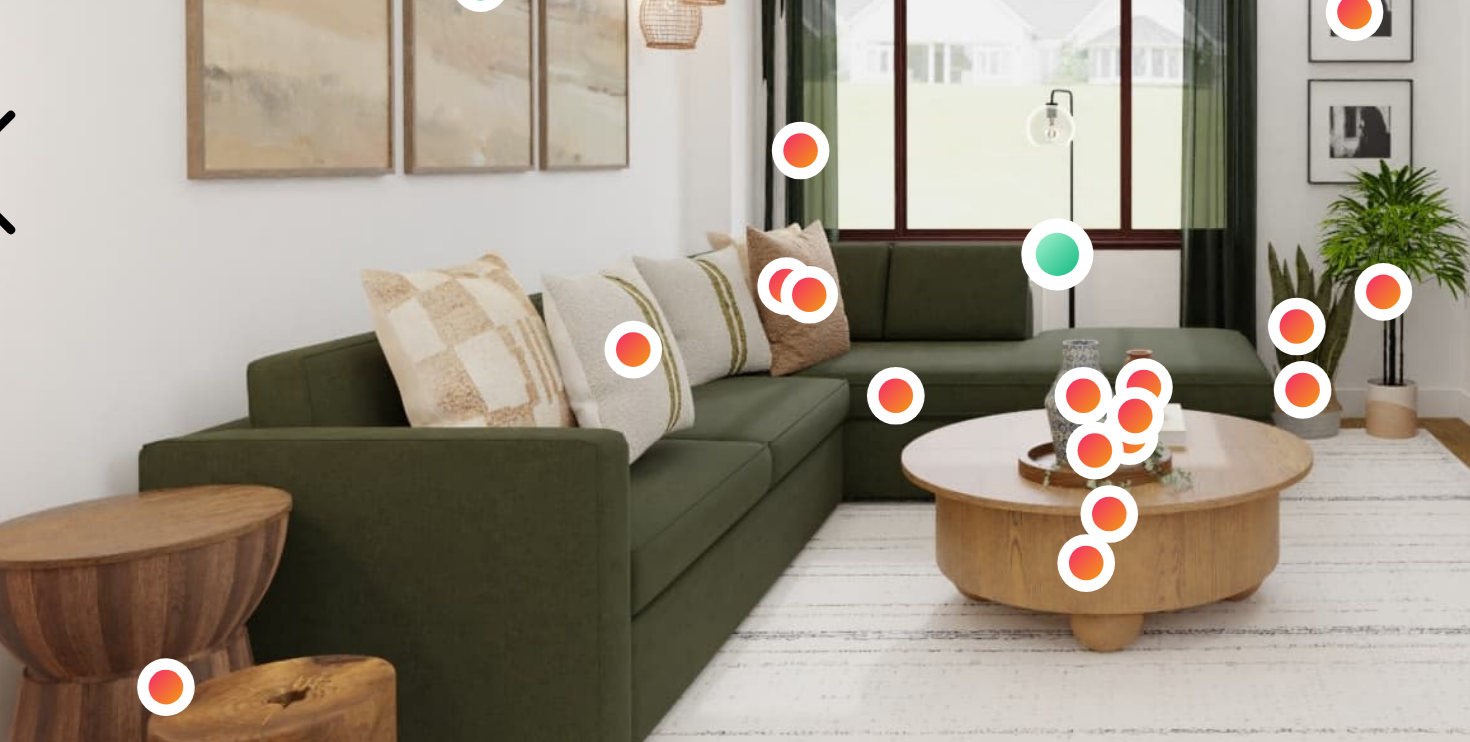 click at bounding box center [677, 314] 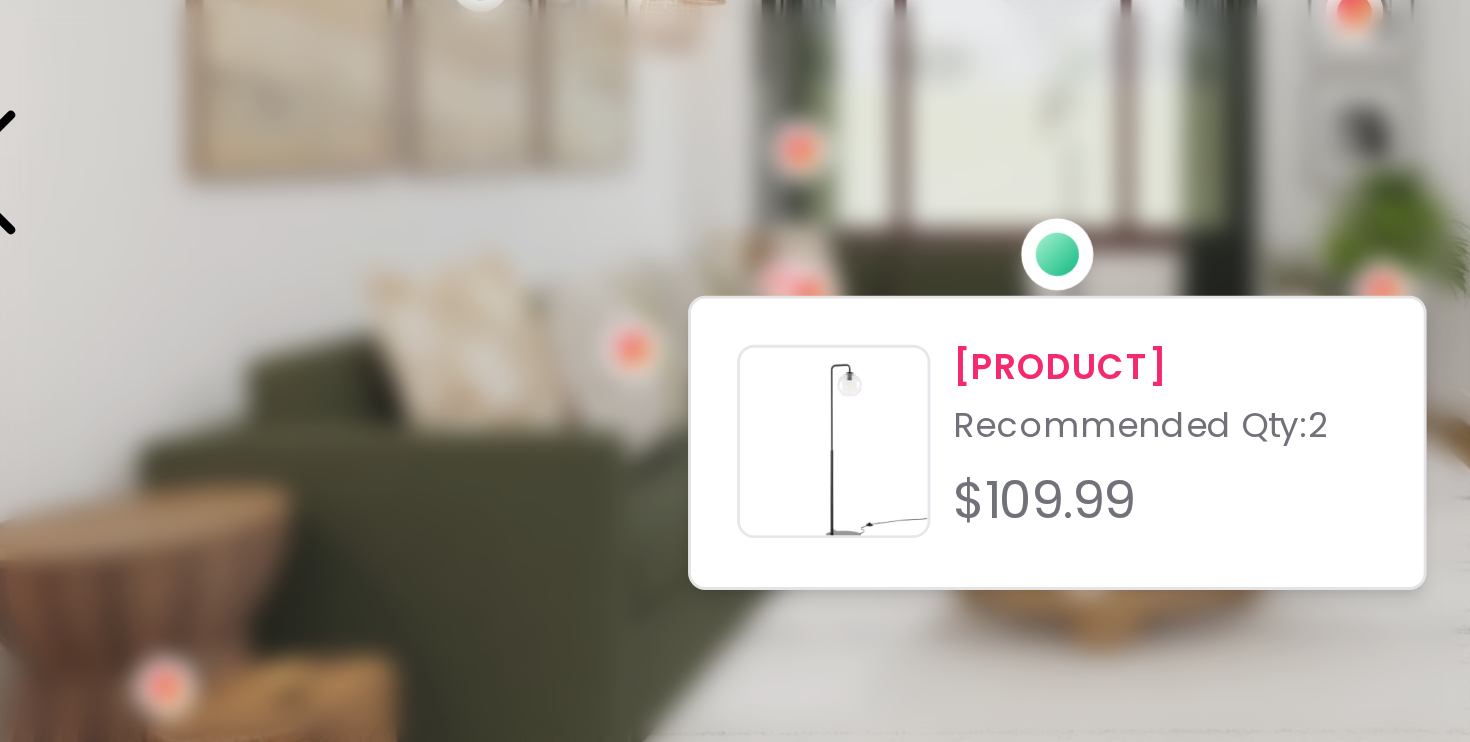 click on "[PRODUCT]" at bounding box center [714, 355] 